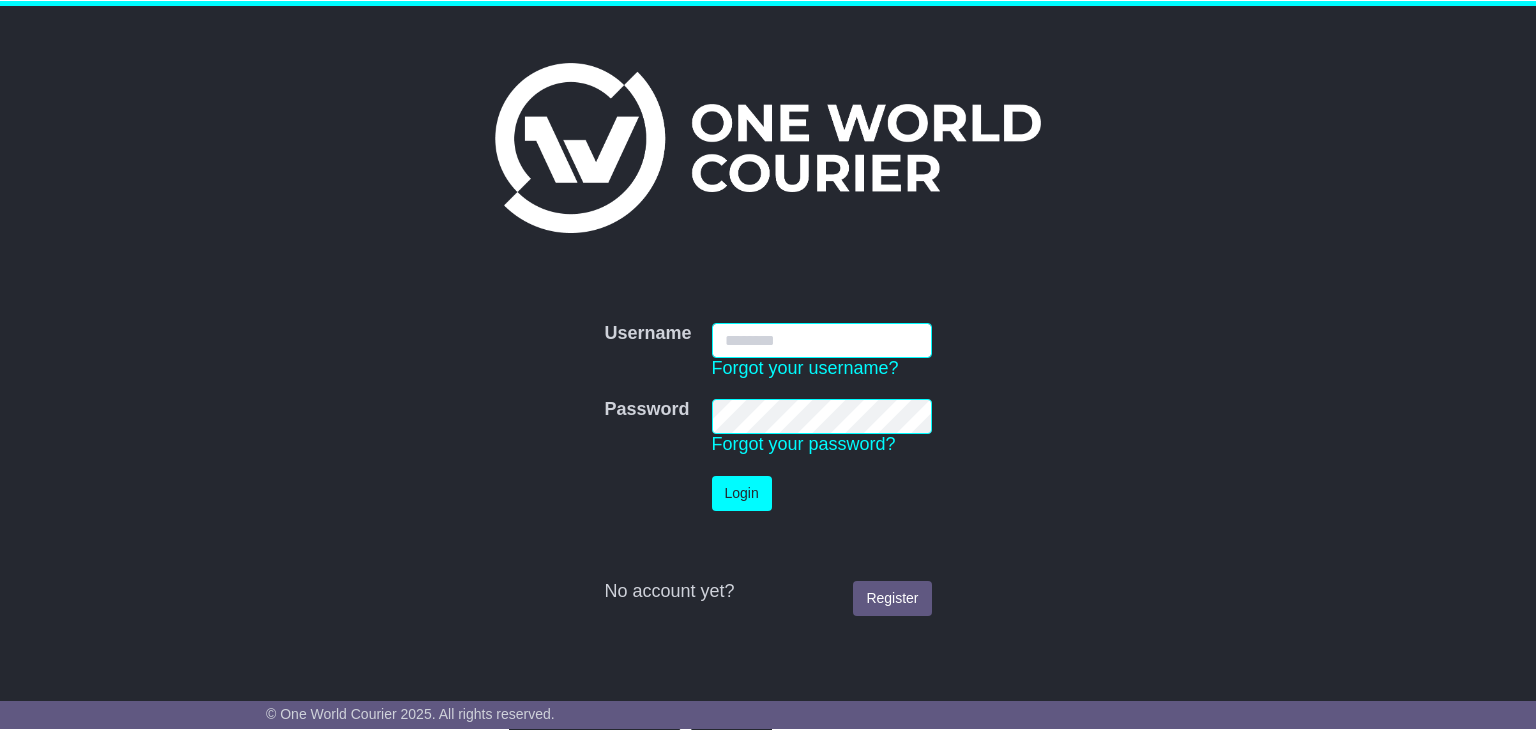 scroll, scrollTop: 0, scrollLeft: 0, axis: both 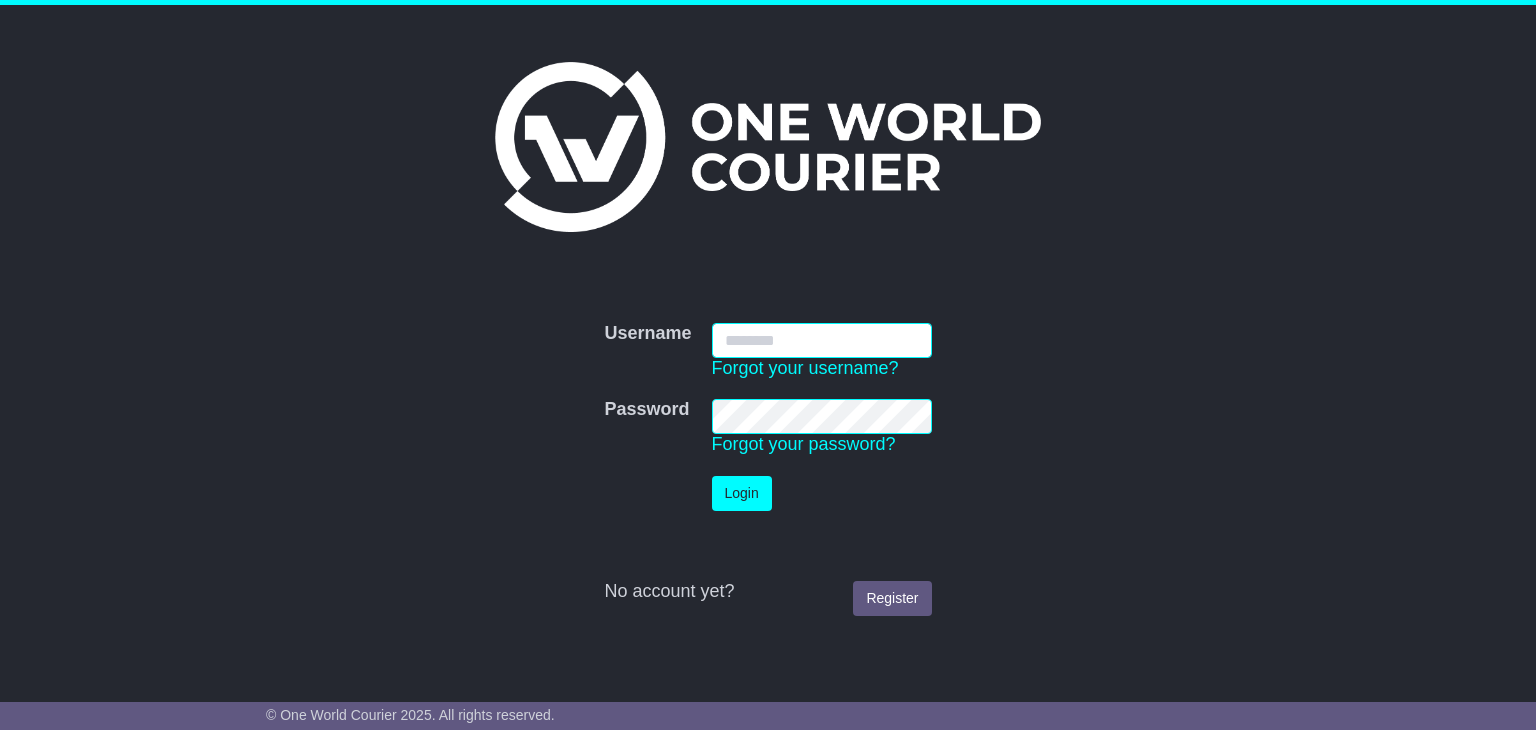 paste on "**********" 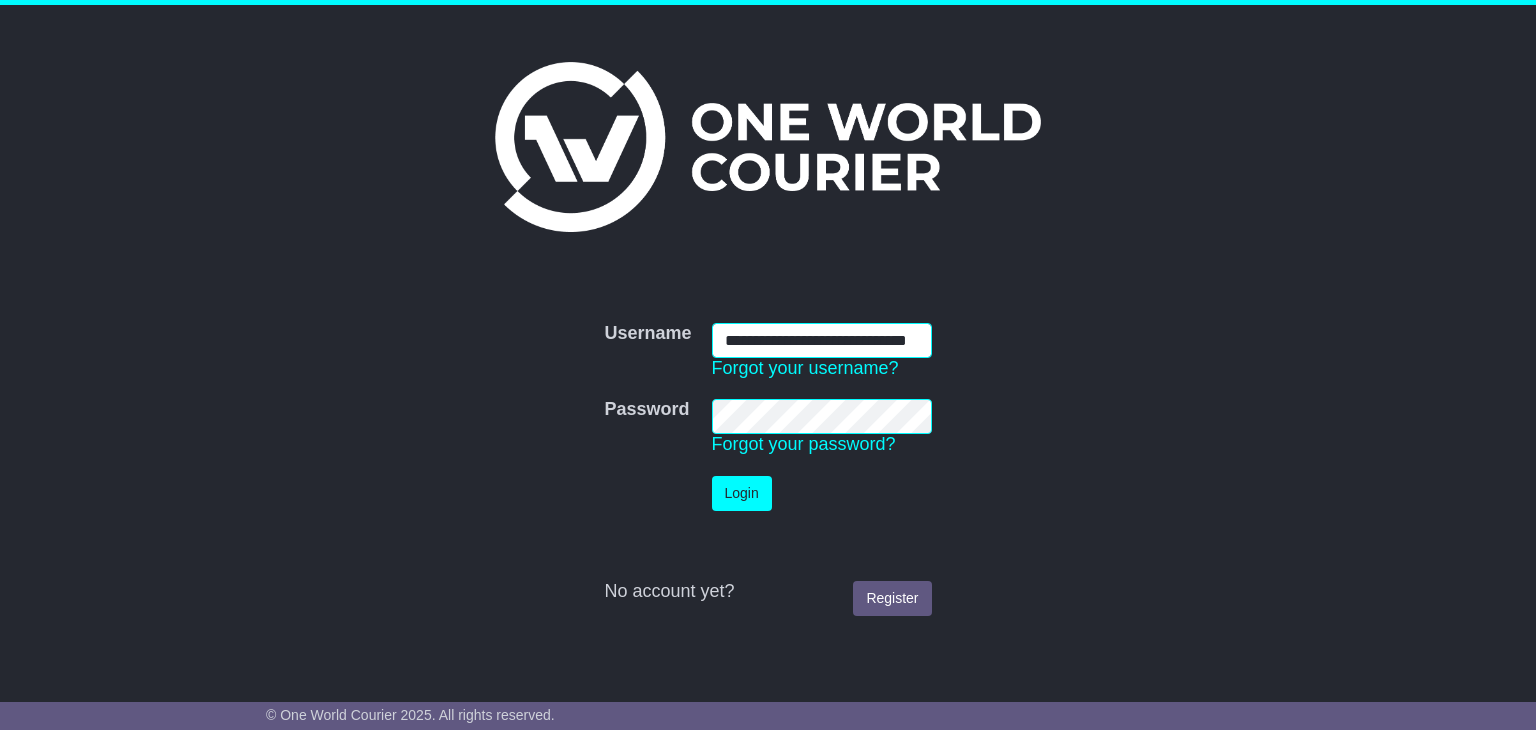 scroll, scrollTop: 0, scrollLeft: 52, axis: horizontal 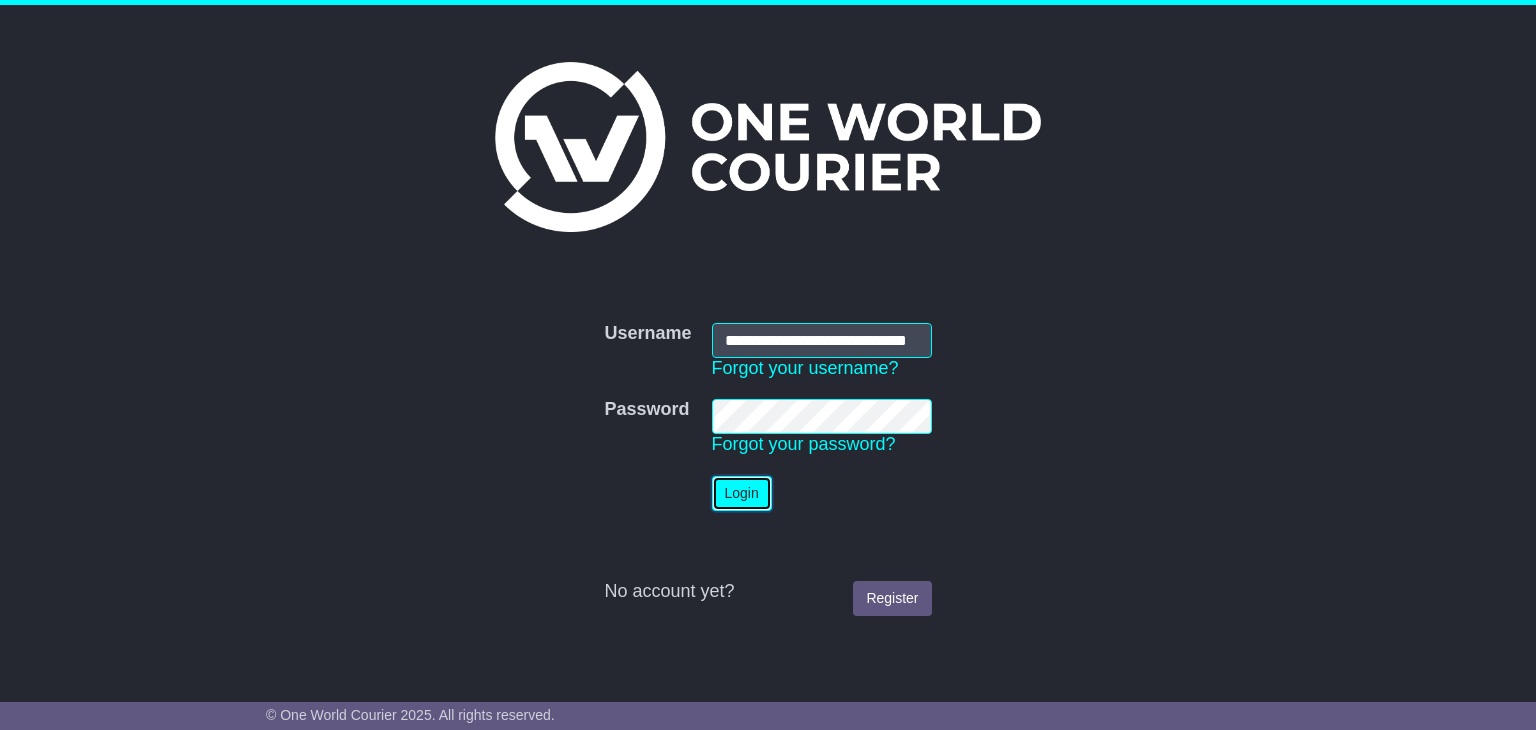 click on "Login" at bounding box center [742, 493] 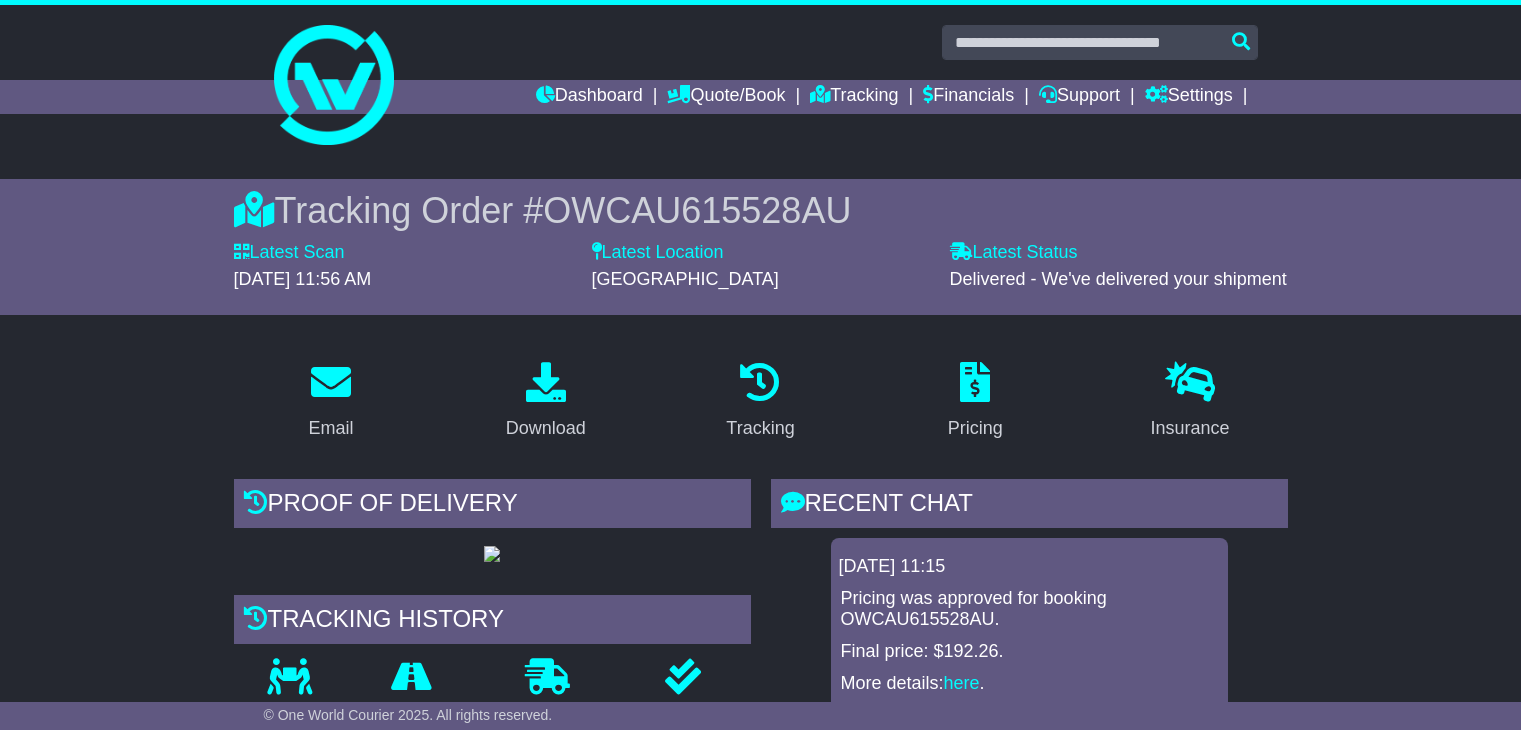 scroll, scrollTop: 0, scrollLeft: 0, axis: both 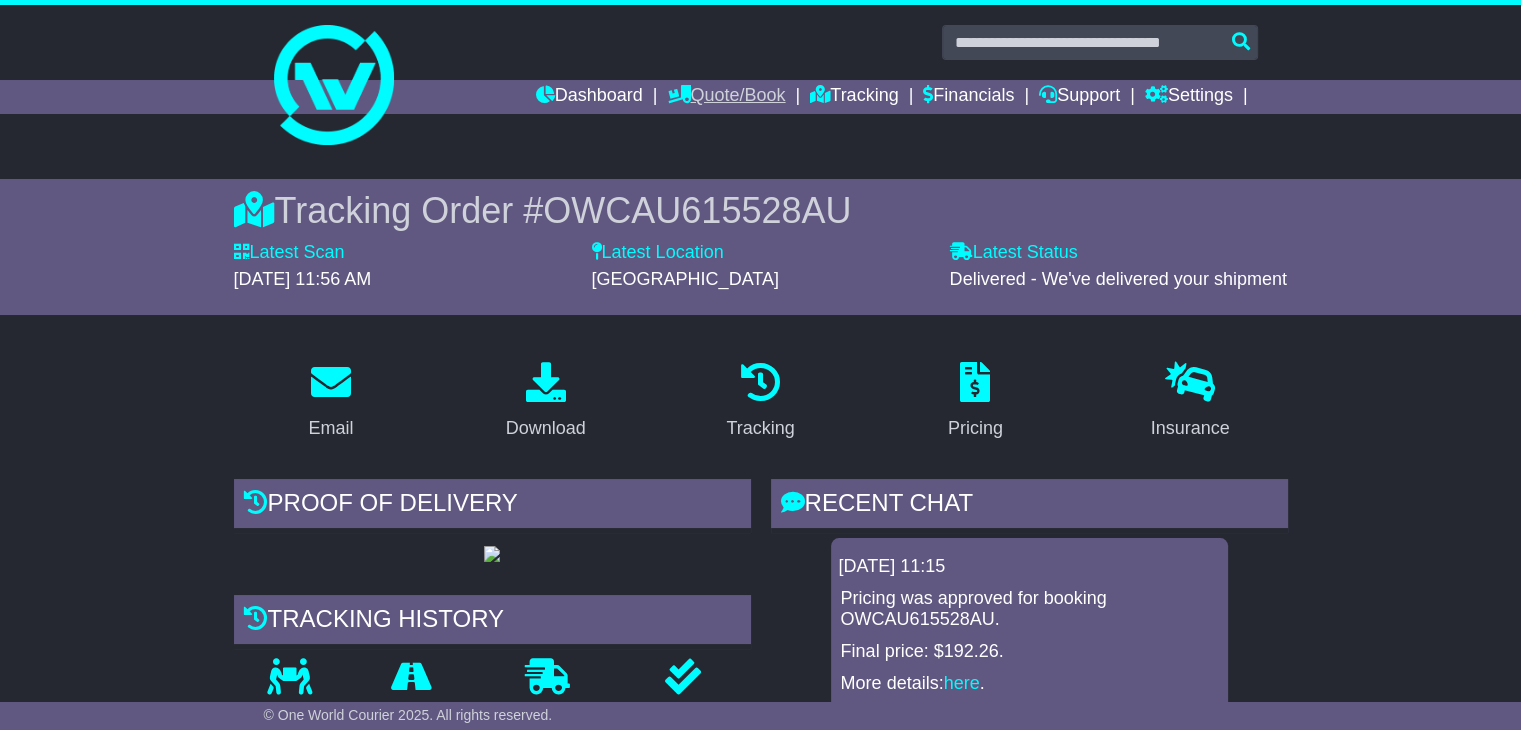 click on "Quote/Book" at bounding box center [726, 97] 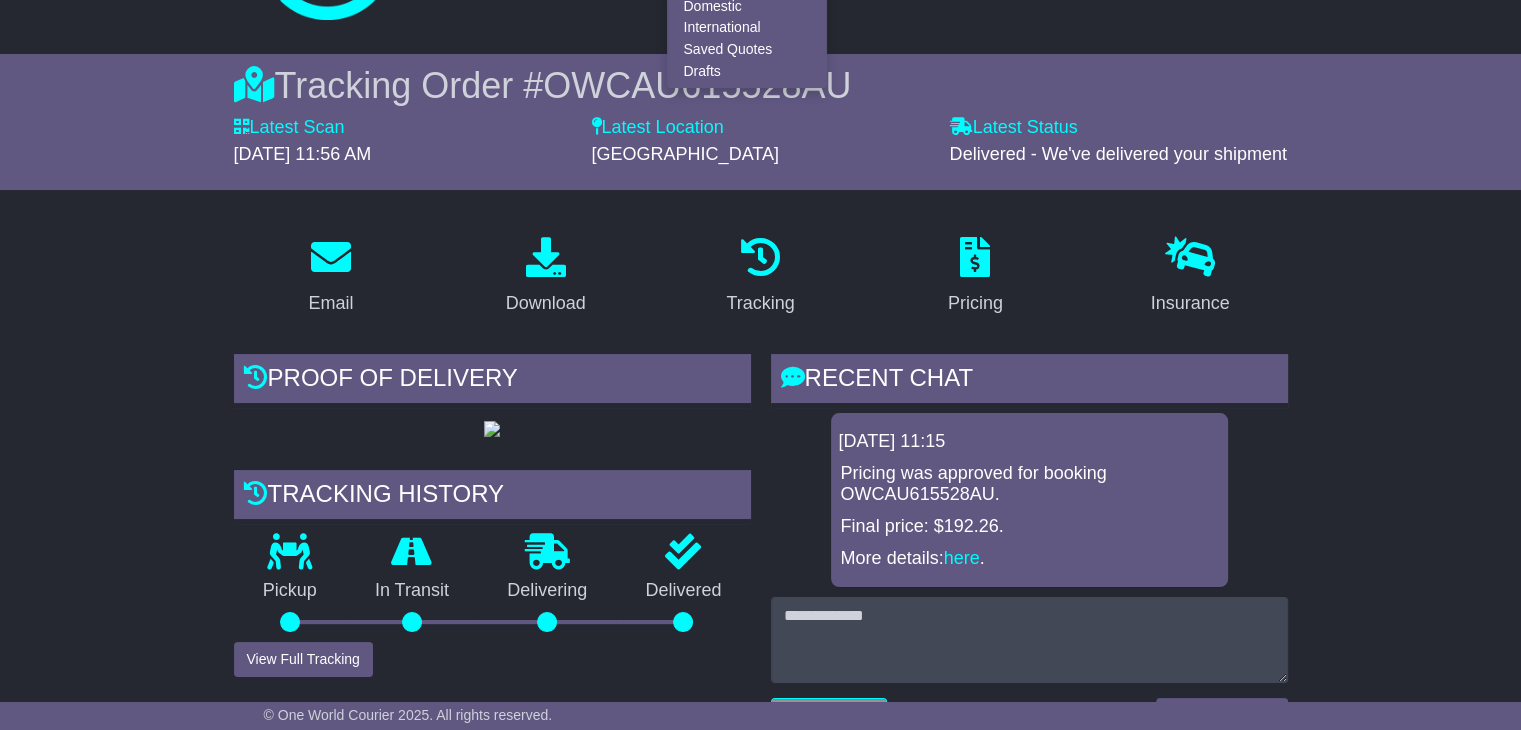 scroll, scrollTop: 0, scrollLeft: 0, axis: both 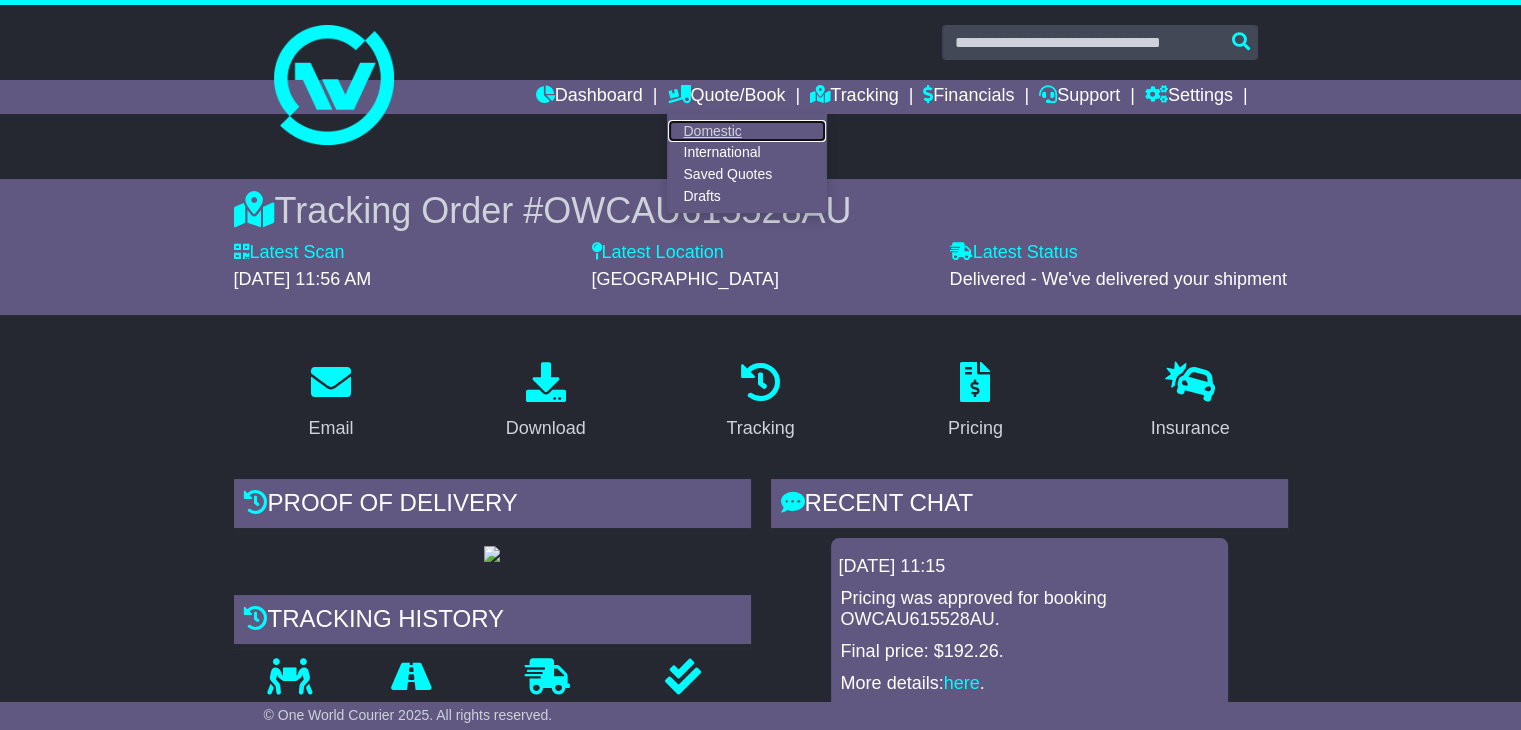 click on "Domestic" at bounding box center (747, 131) 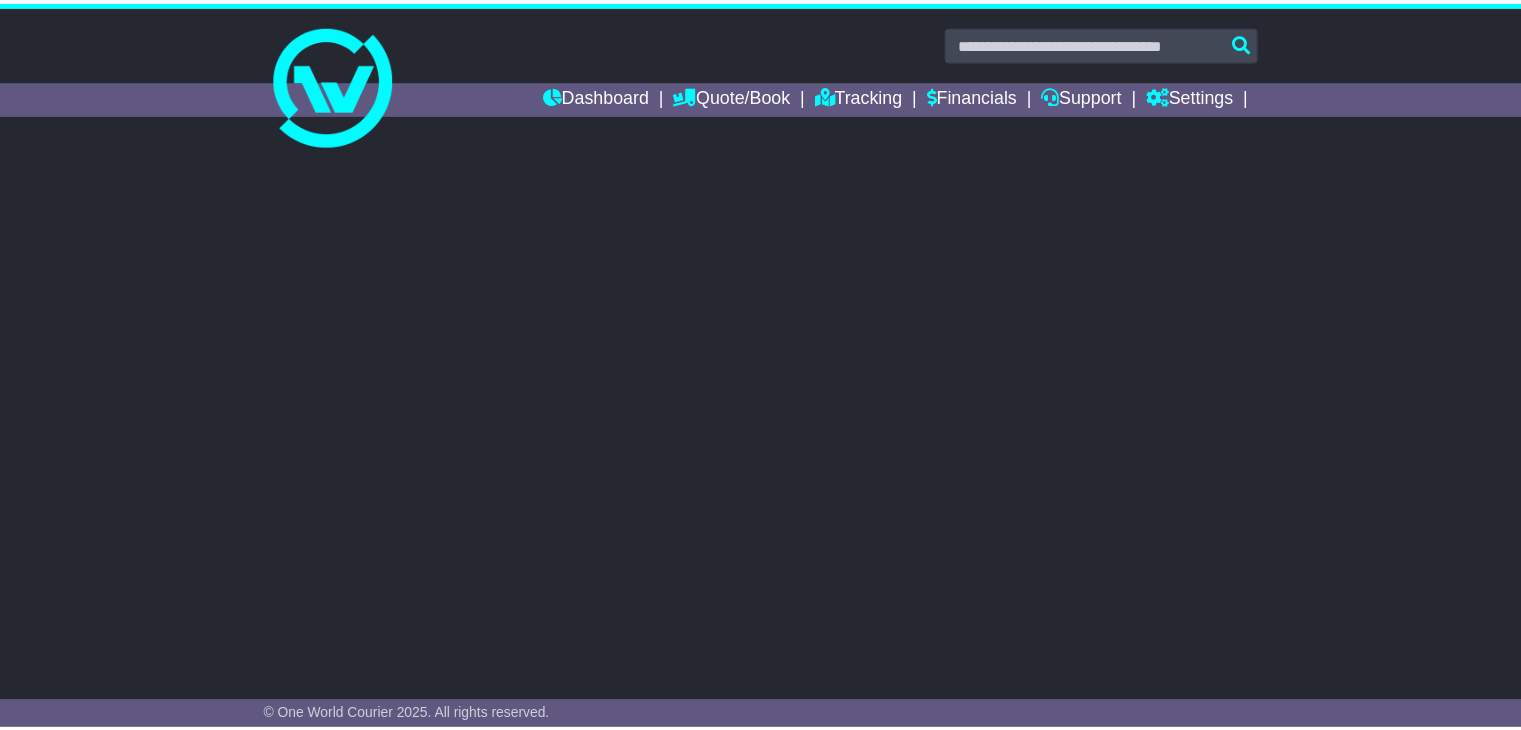 scroll, scrollTop: 0, scrollLeft: 0, axis: both 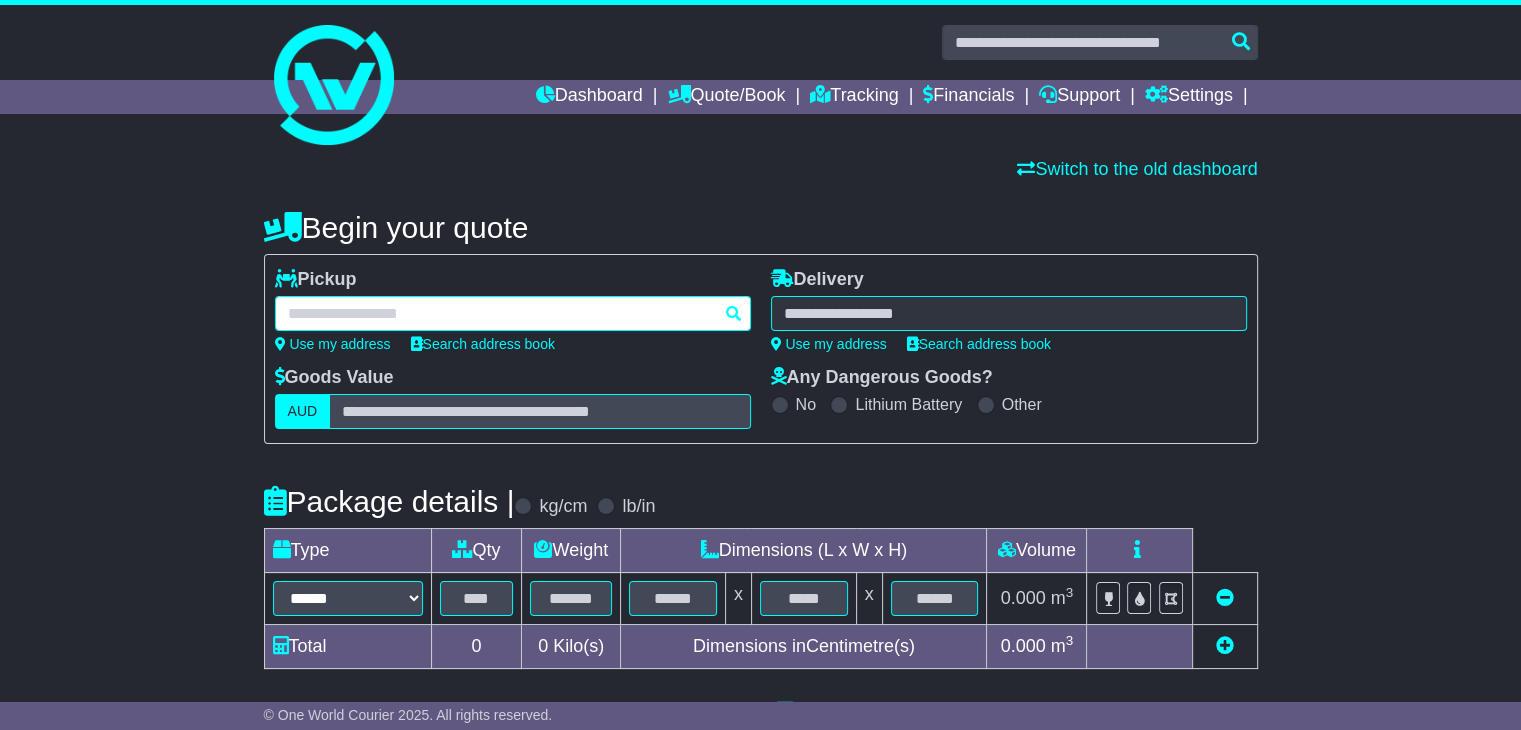 click at bounding box center [513, 313] 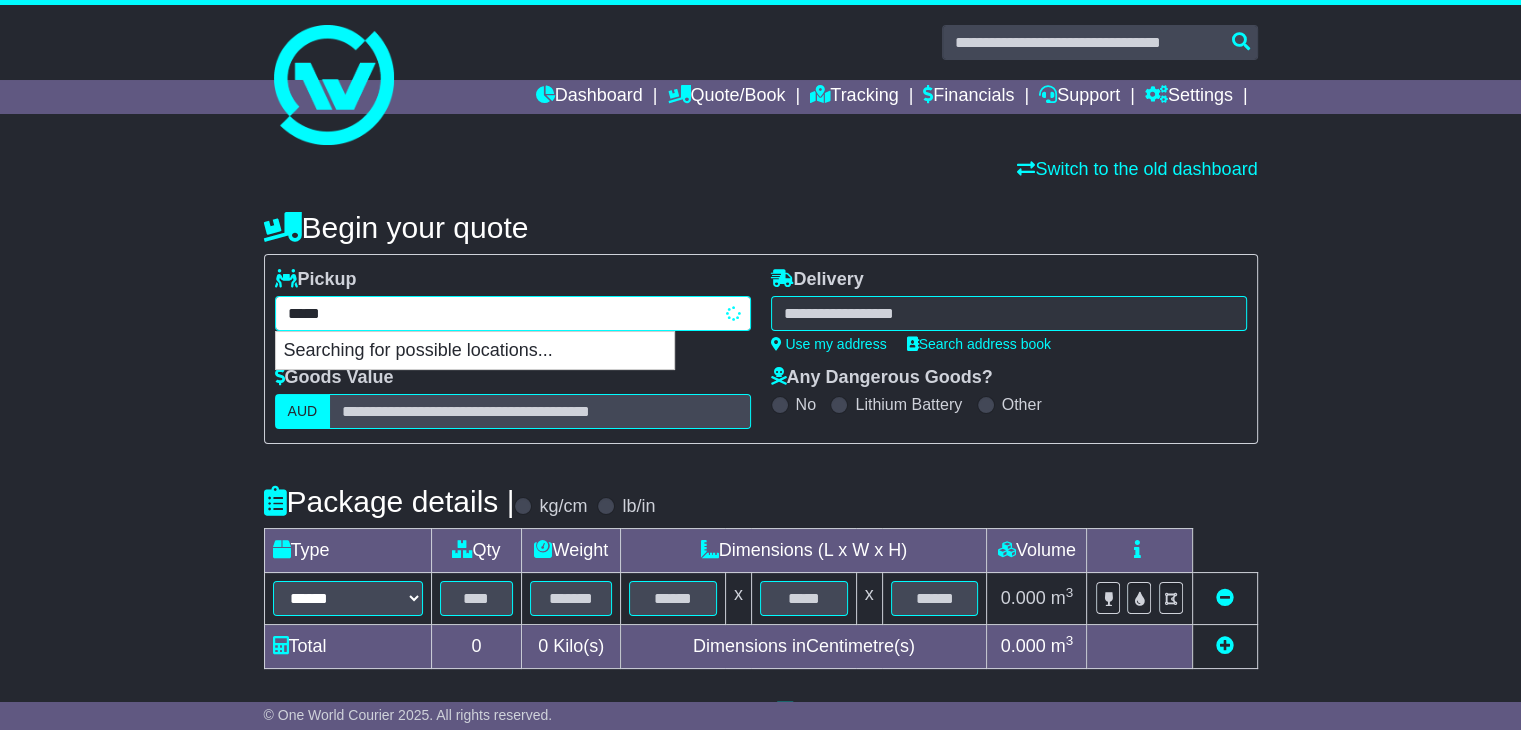 type on "*****" 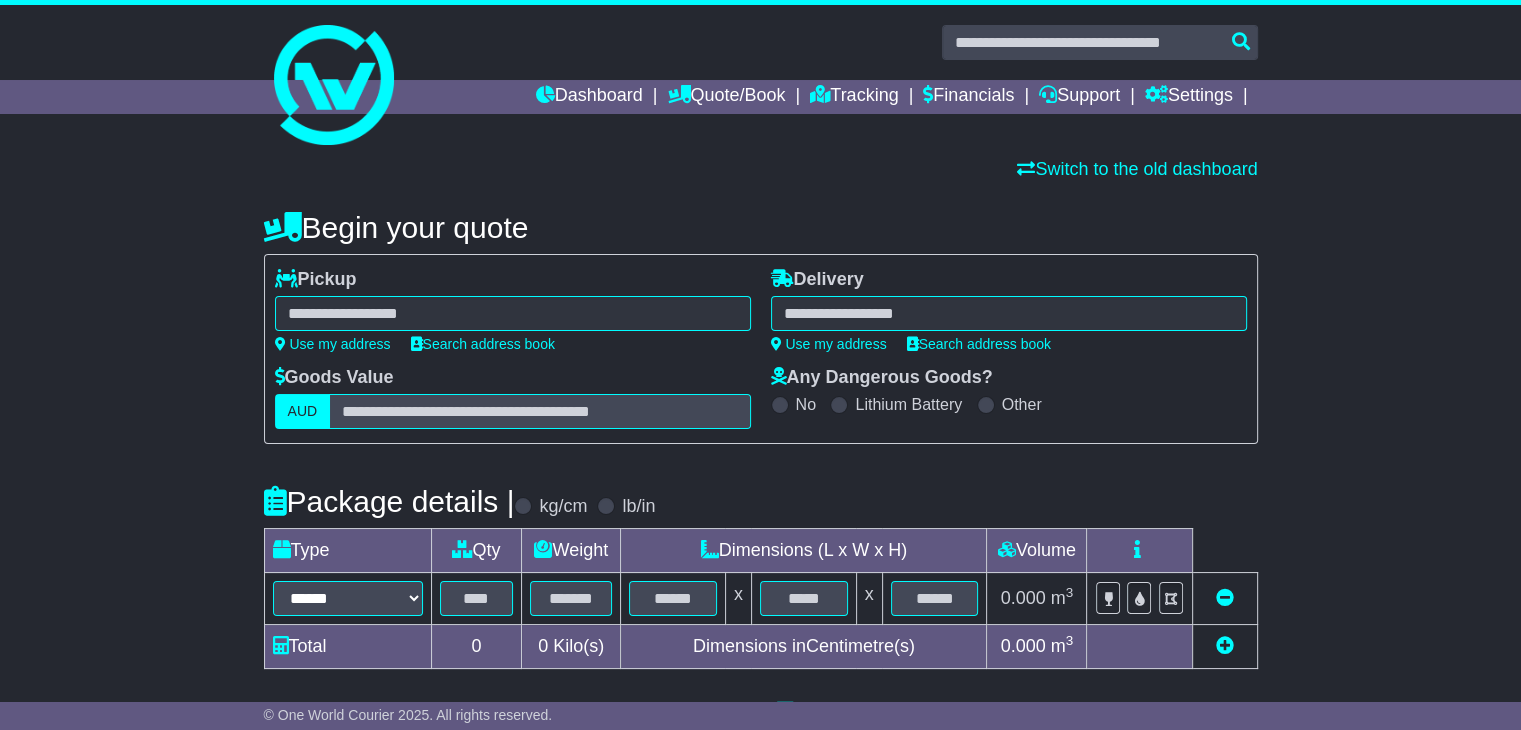 click on "**********" at bounding box center [760, 604] 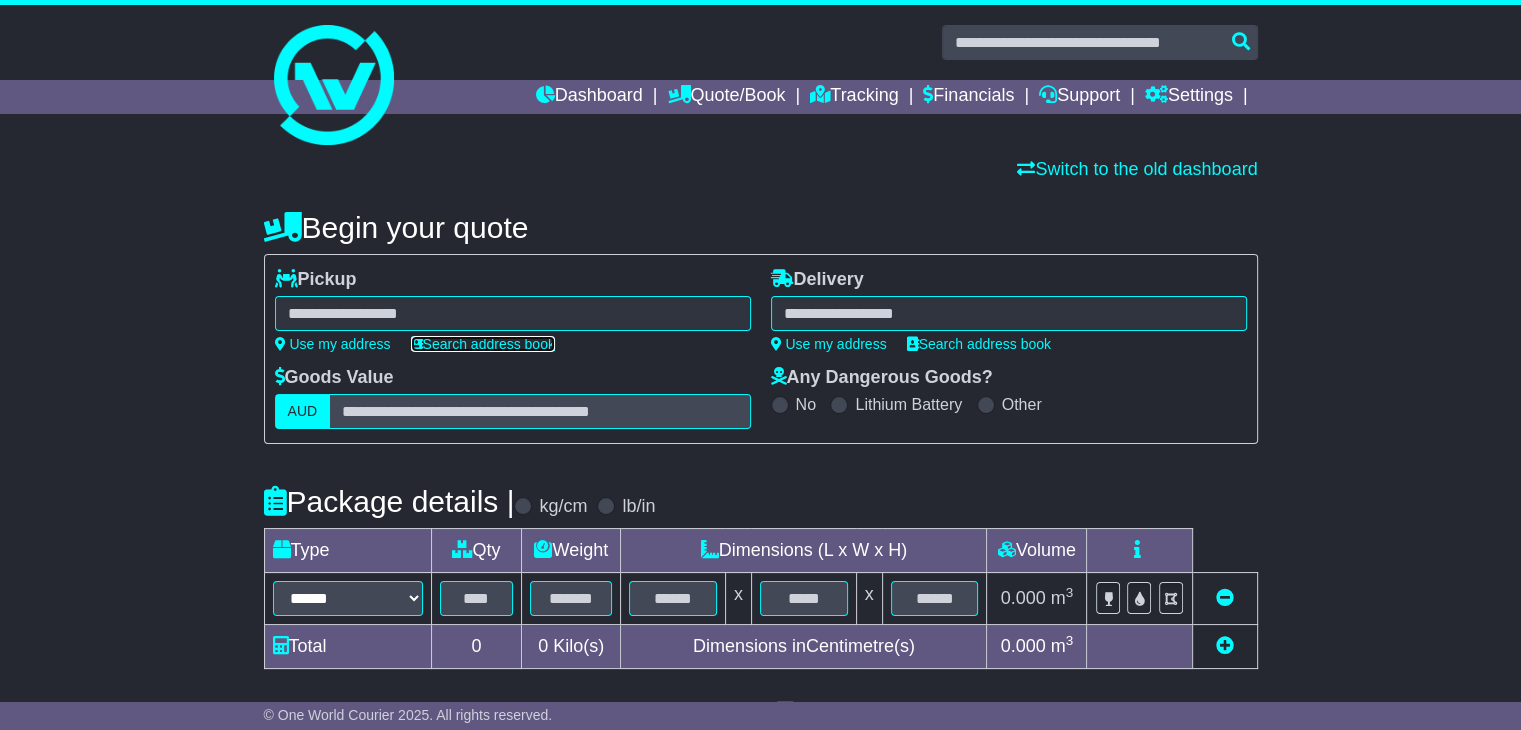 click on "Search address book" at bounding box center (483, 344) 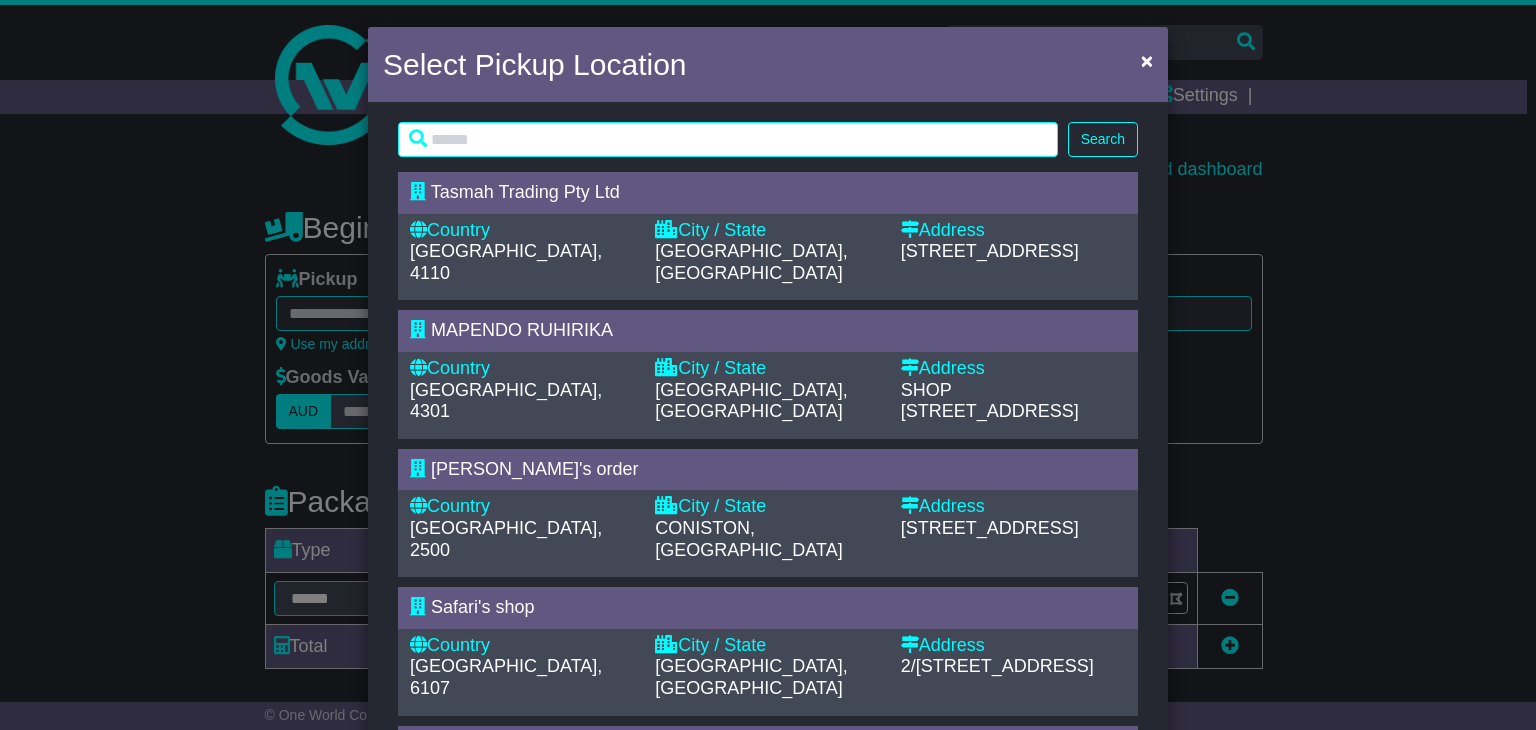 scroll, scrollTop: 0, scrollLeft: 0, axis: both 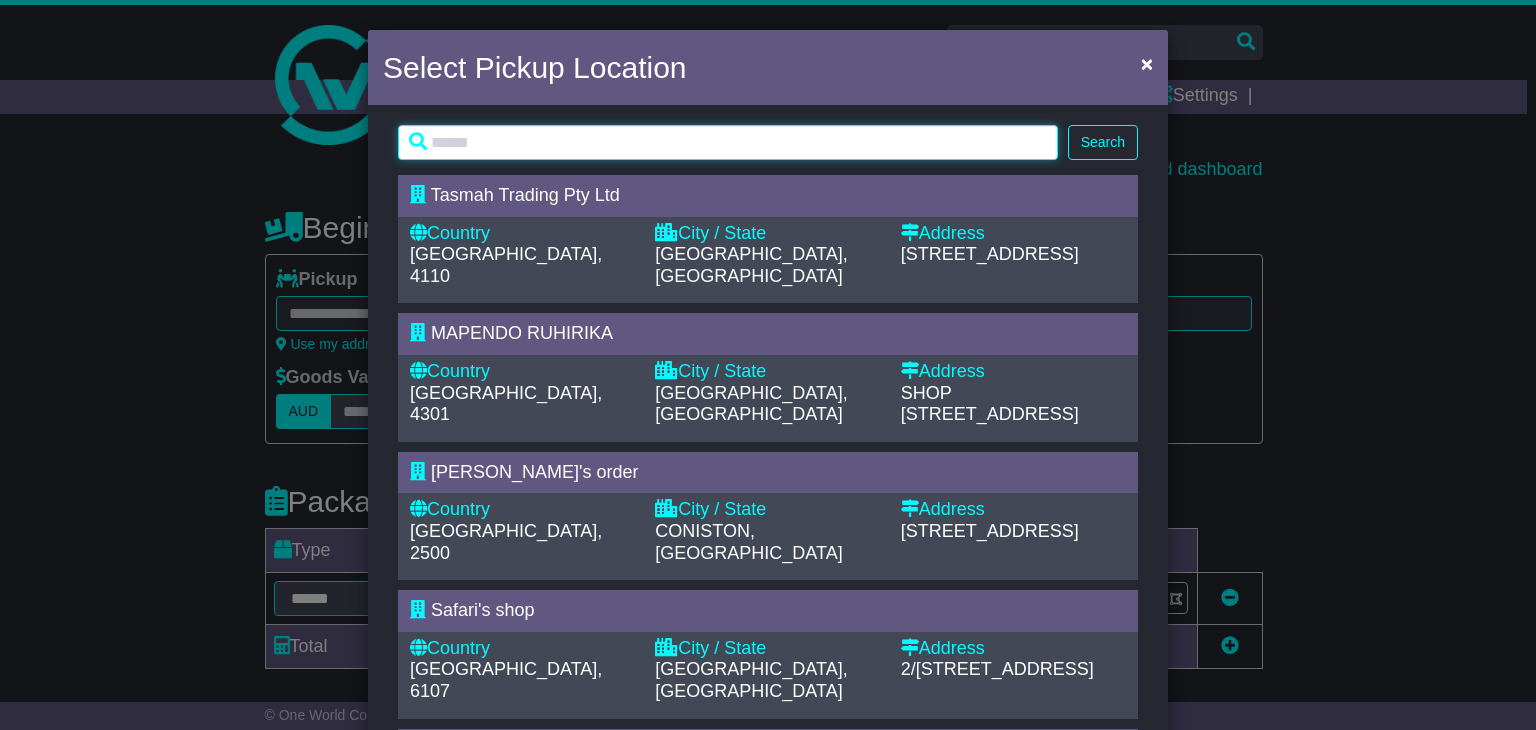 click at bounding box center (728, 142) 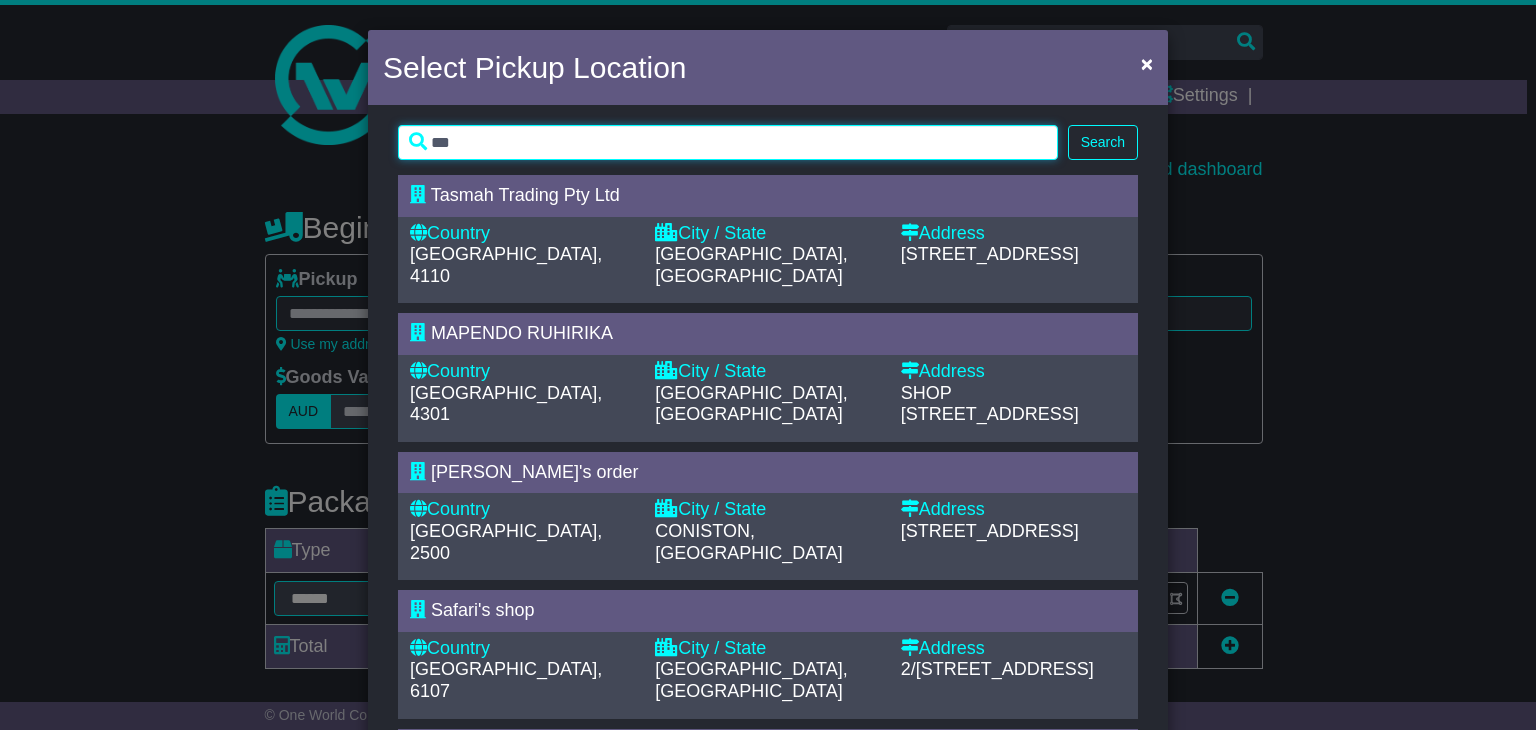 type on "***" 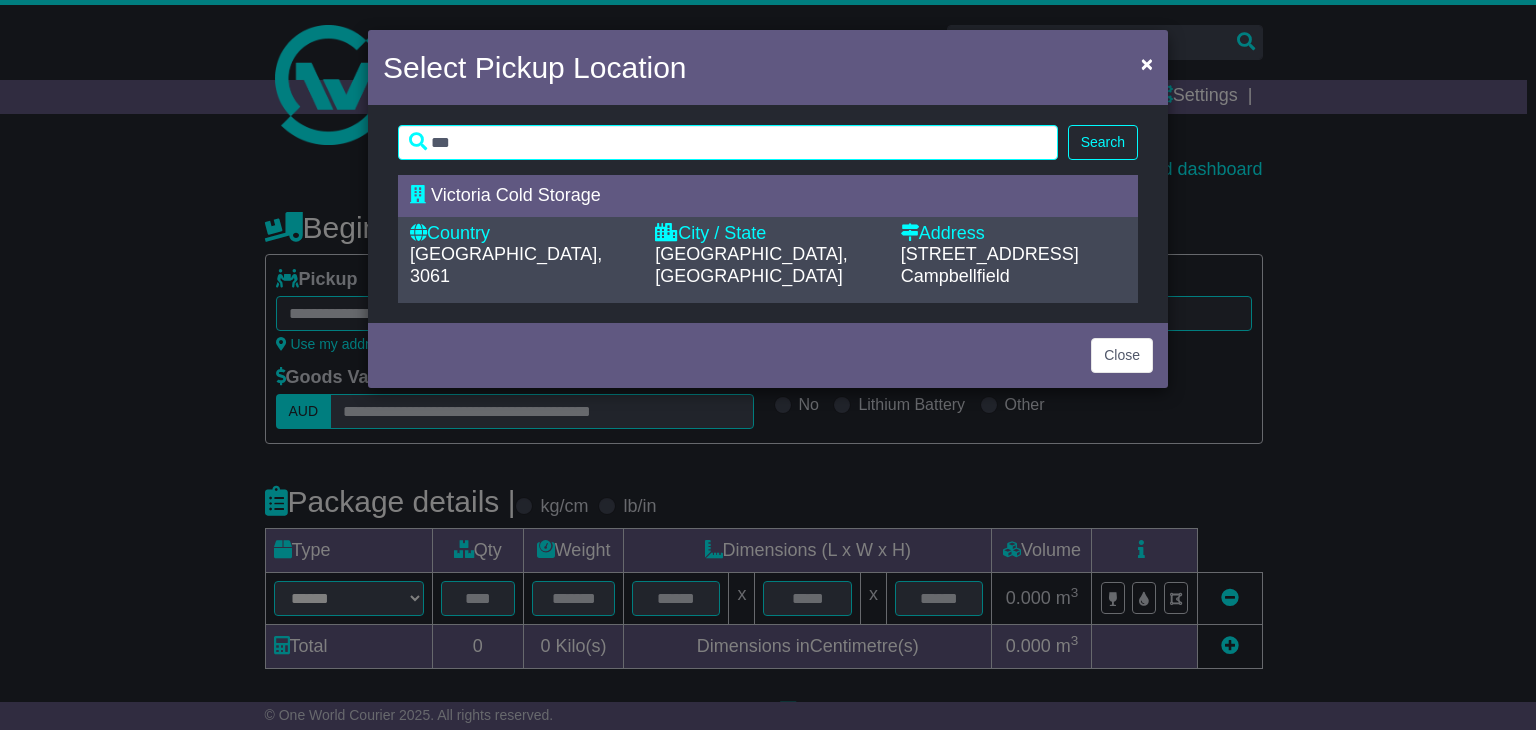 click on "Victoria Cold Storage" at bounding box center [516, 195] 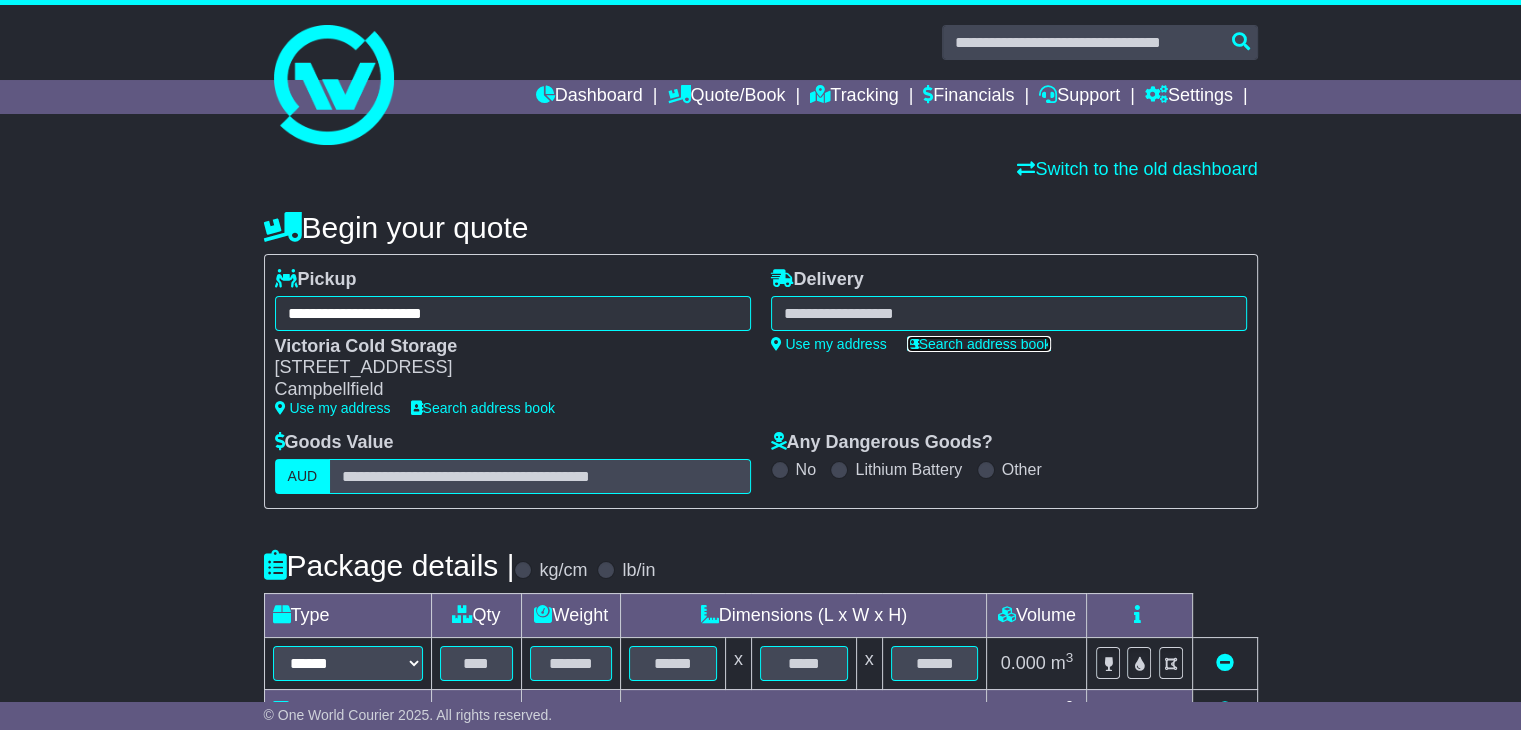 click on "Search address book" at bounding box center (979, 344) 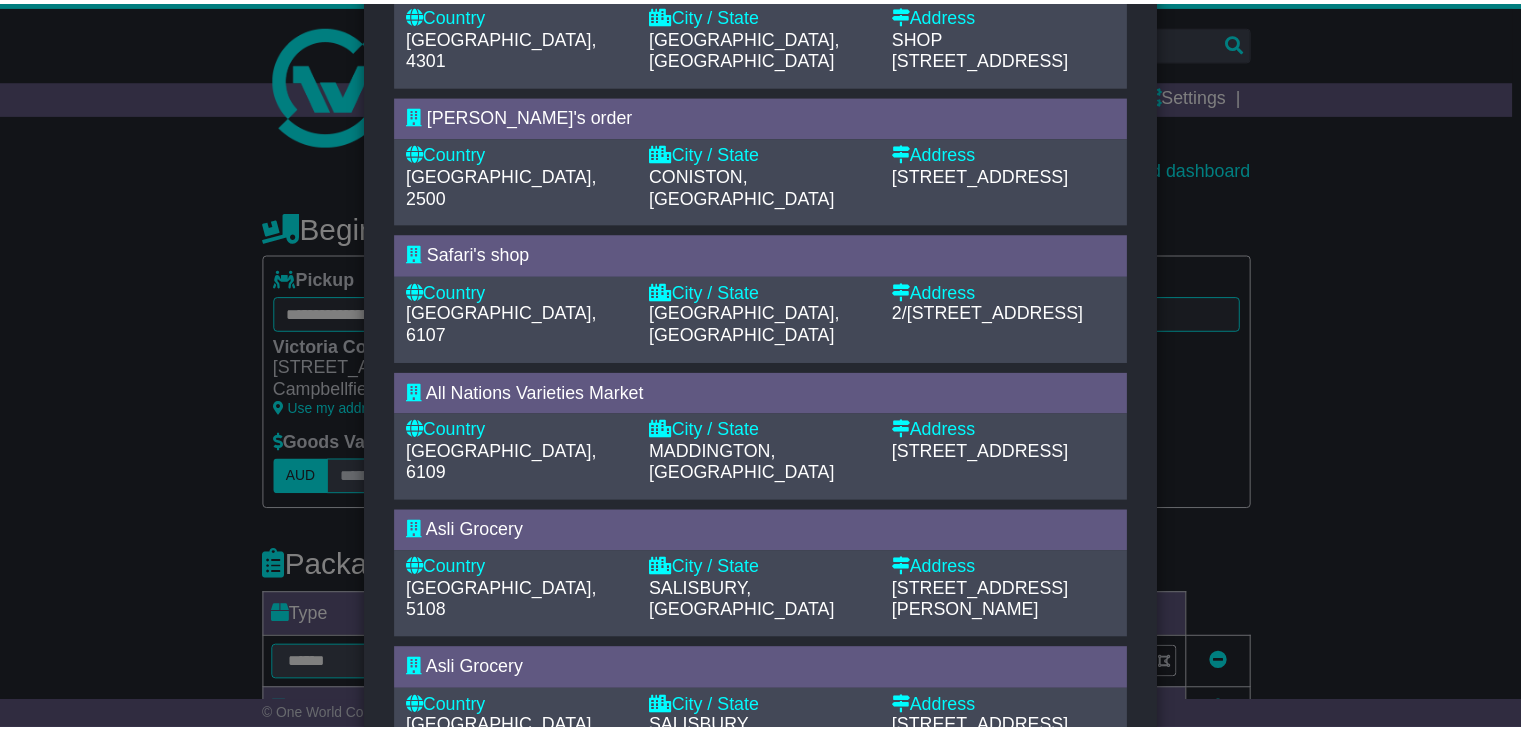 scroll, scrollTop: 400, scrollLeft: 0, axis: vertical 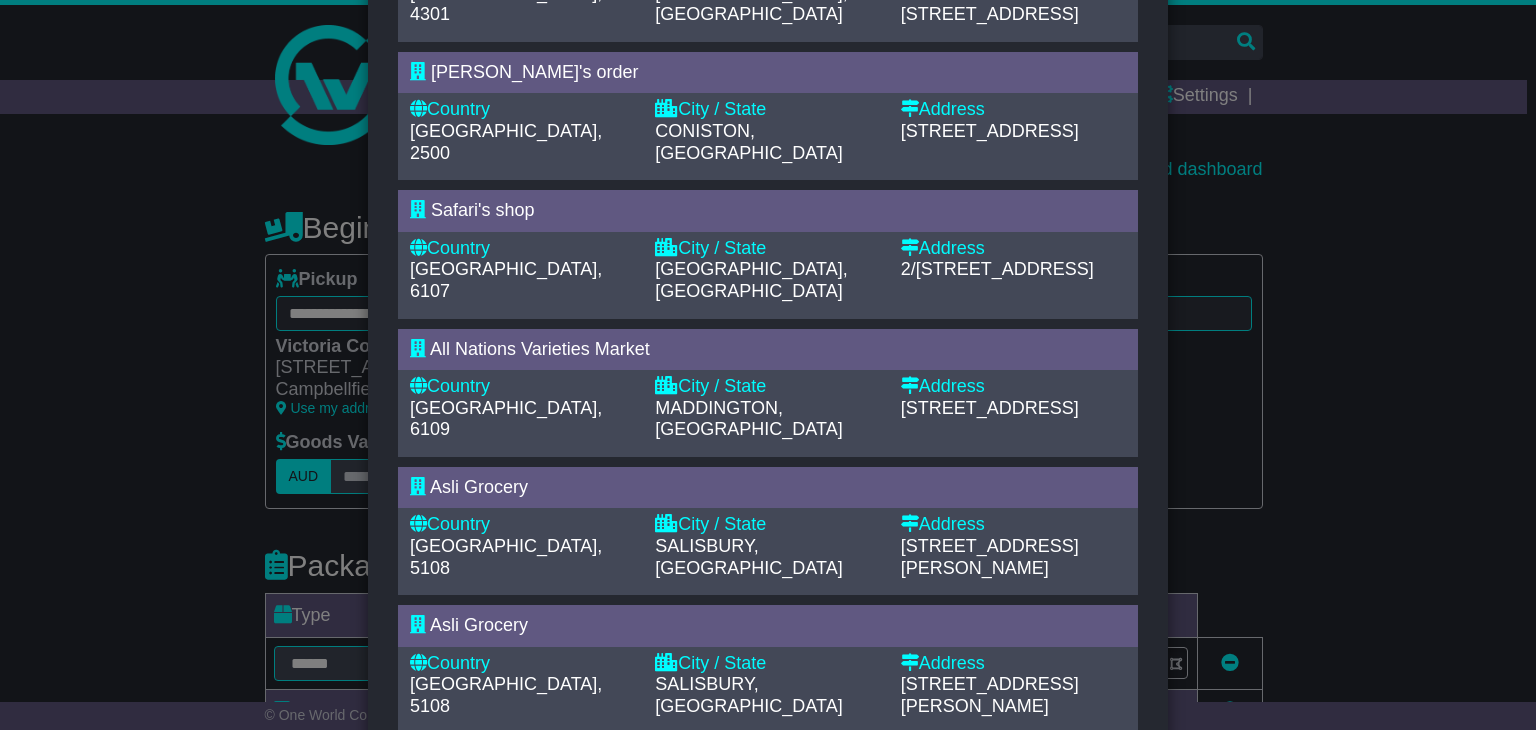 click on "All Nations Varieties Market" at bounding box center [540, 349] 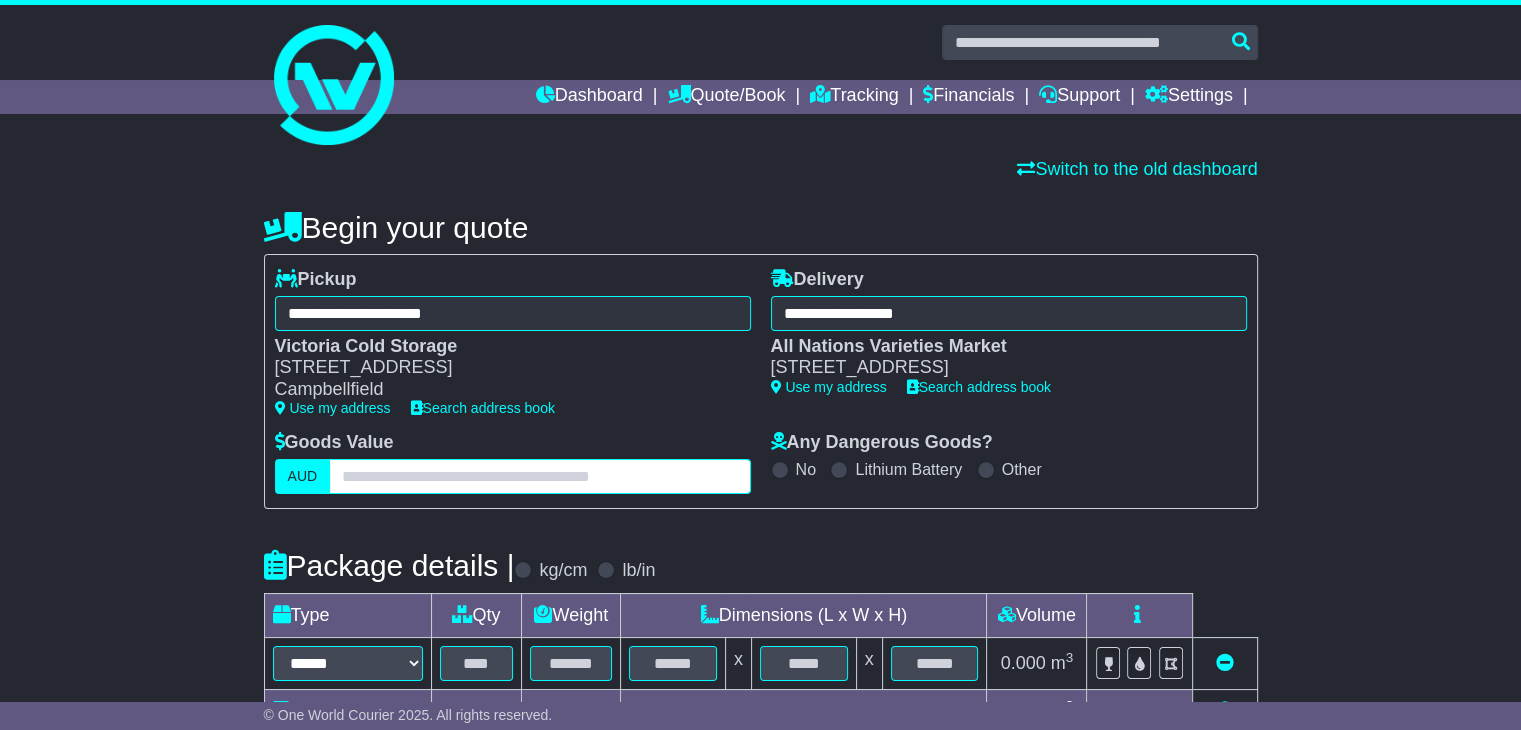 click at bounding box center [539, 476] 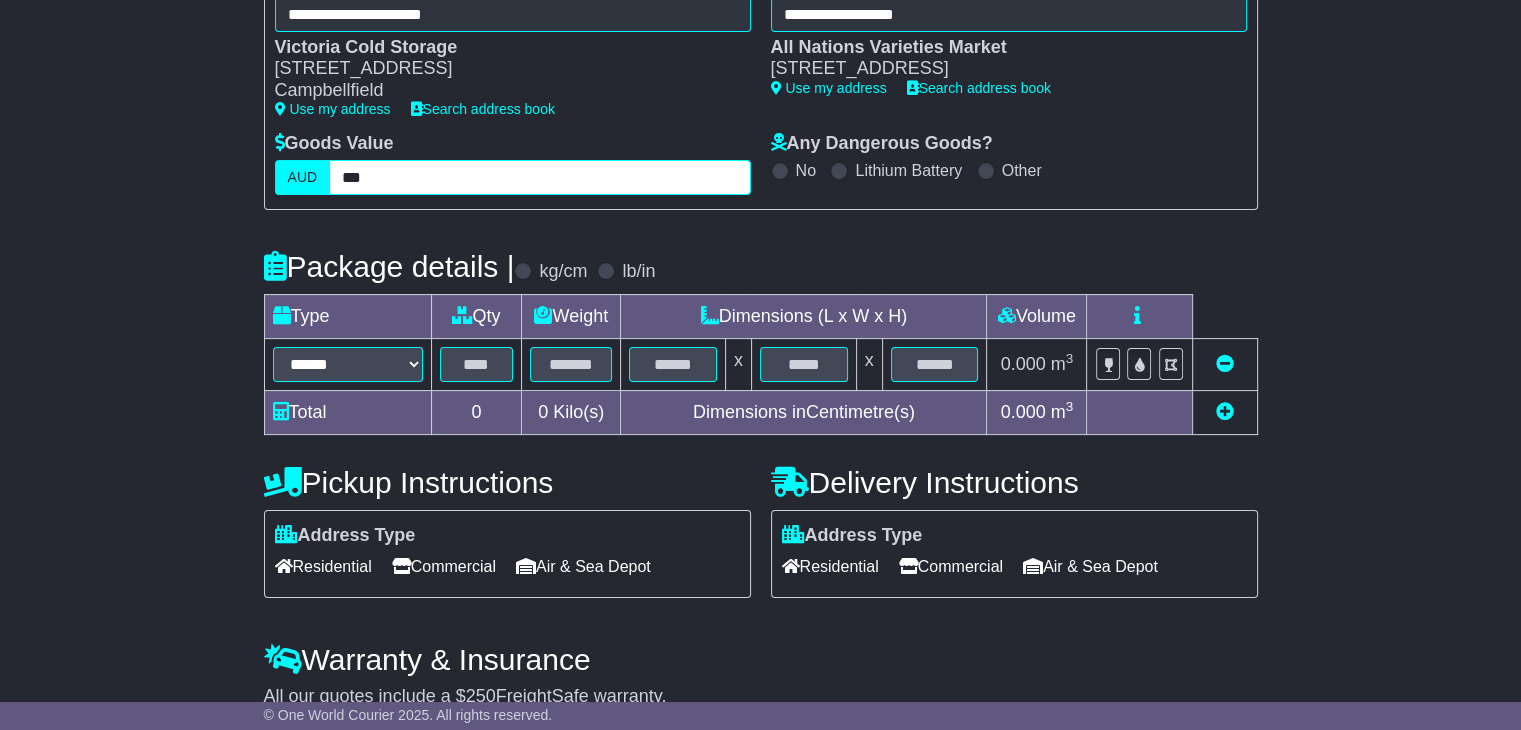 scroll, scrollTop: 300, scrollLeft: 0, axis: vertical 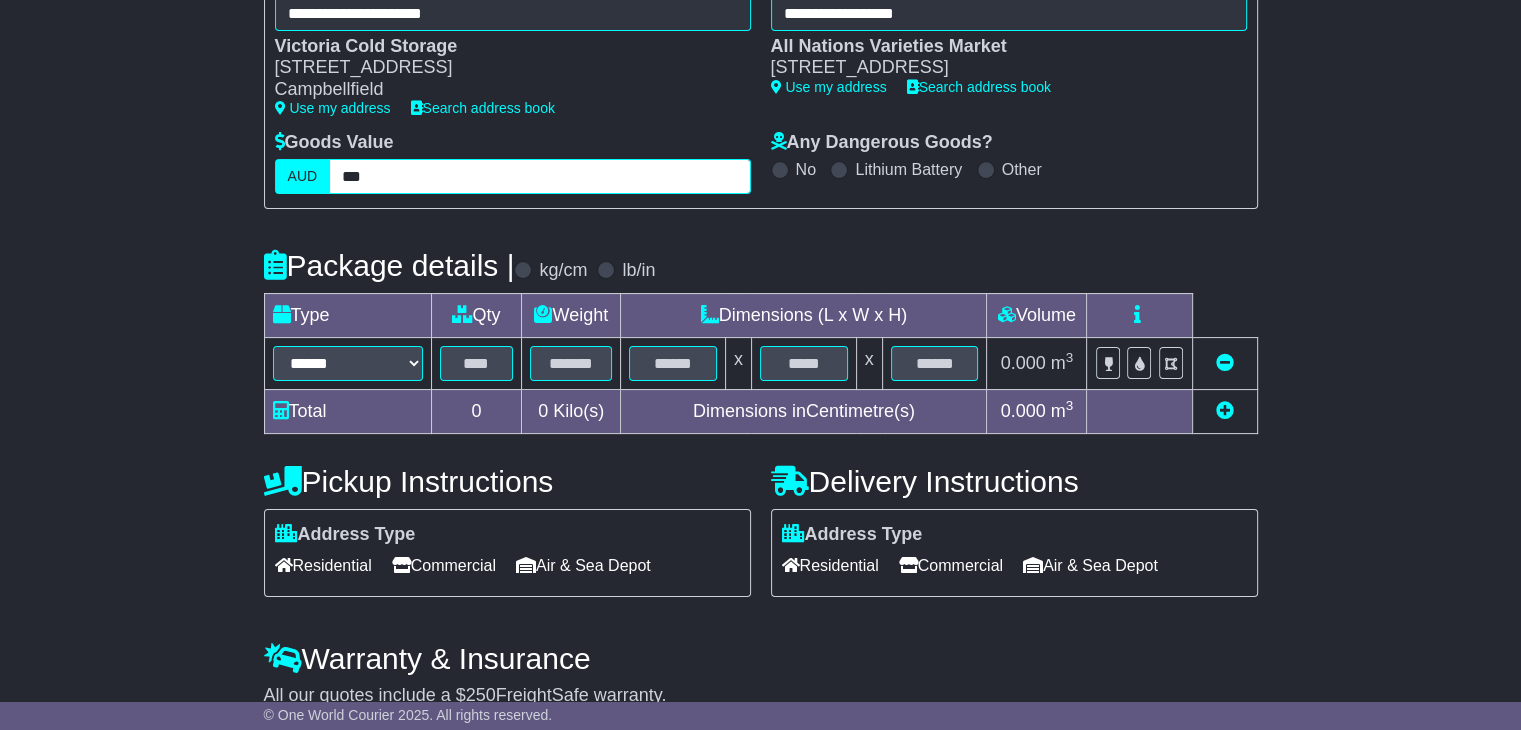 type on "***" 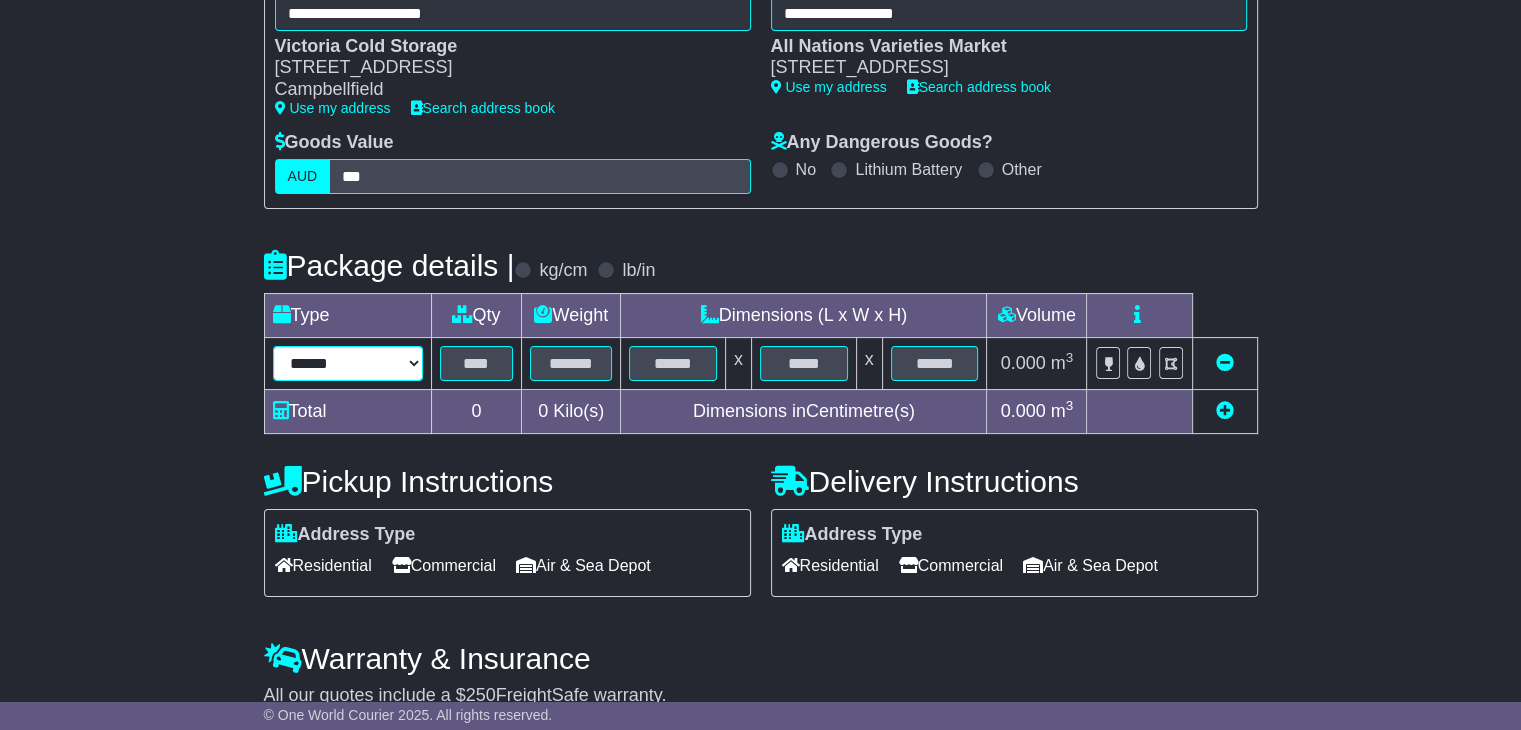 drag, startPoint x: 388, startPoint y: 368, endPoint x: 375, endPoint y: 367, distance: 13.038404 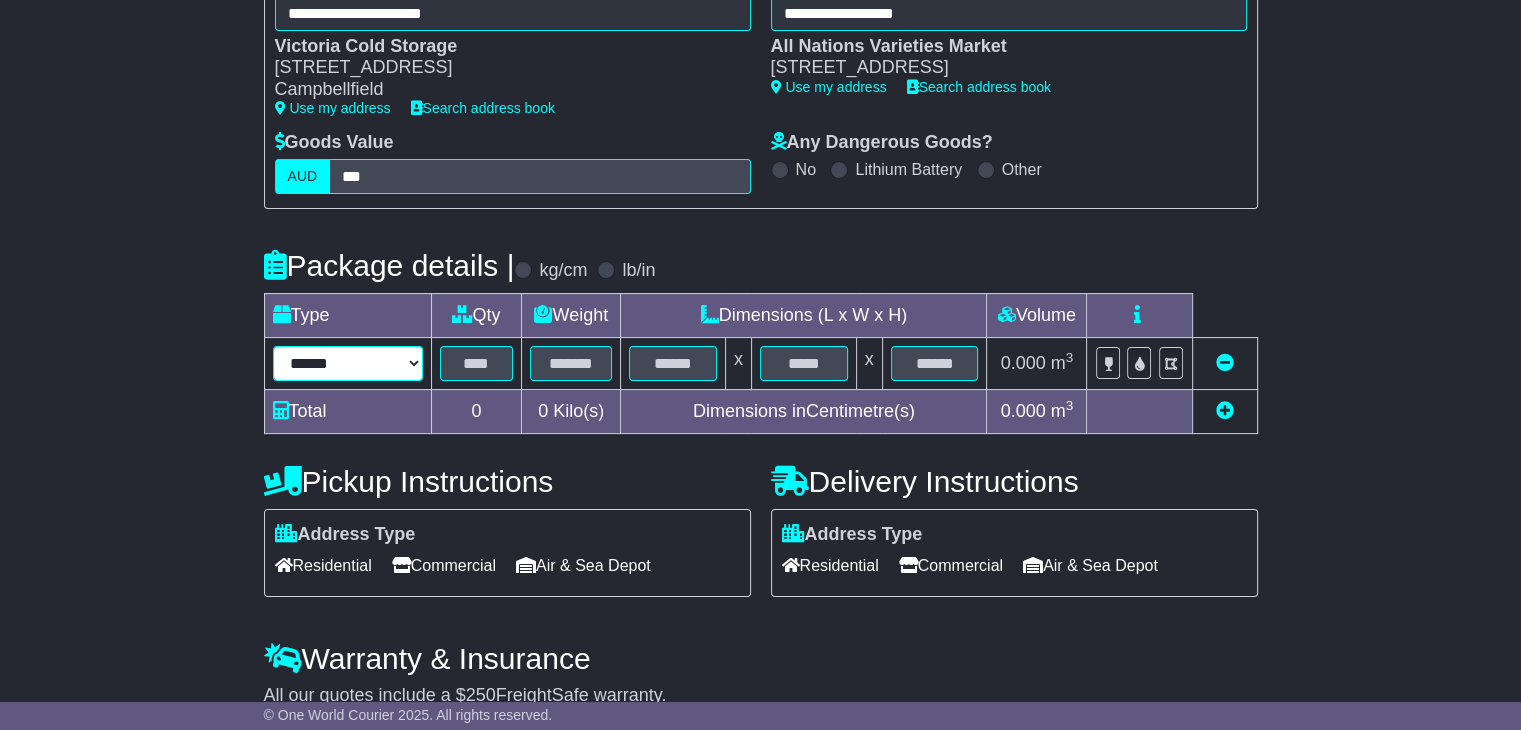 select on "*****" 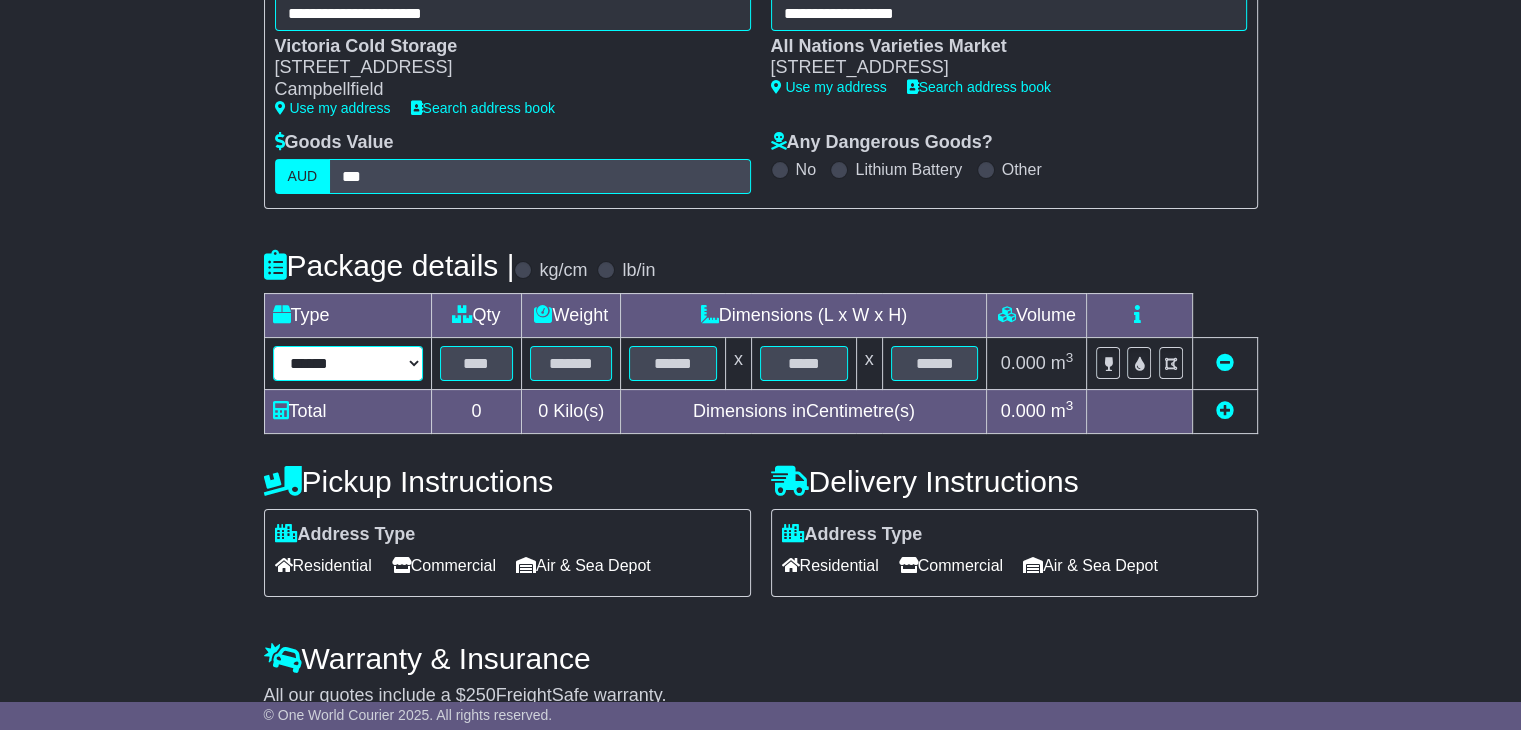 click on "****** ****** *** ******** ***** **** **** ****** *** *******" at bounding box center (348, 363) 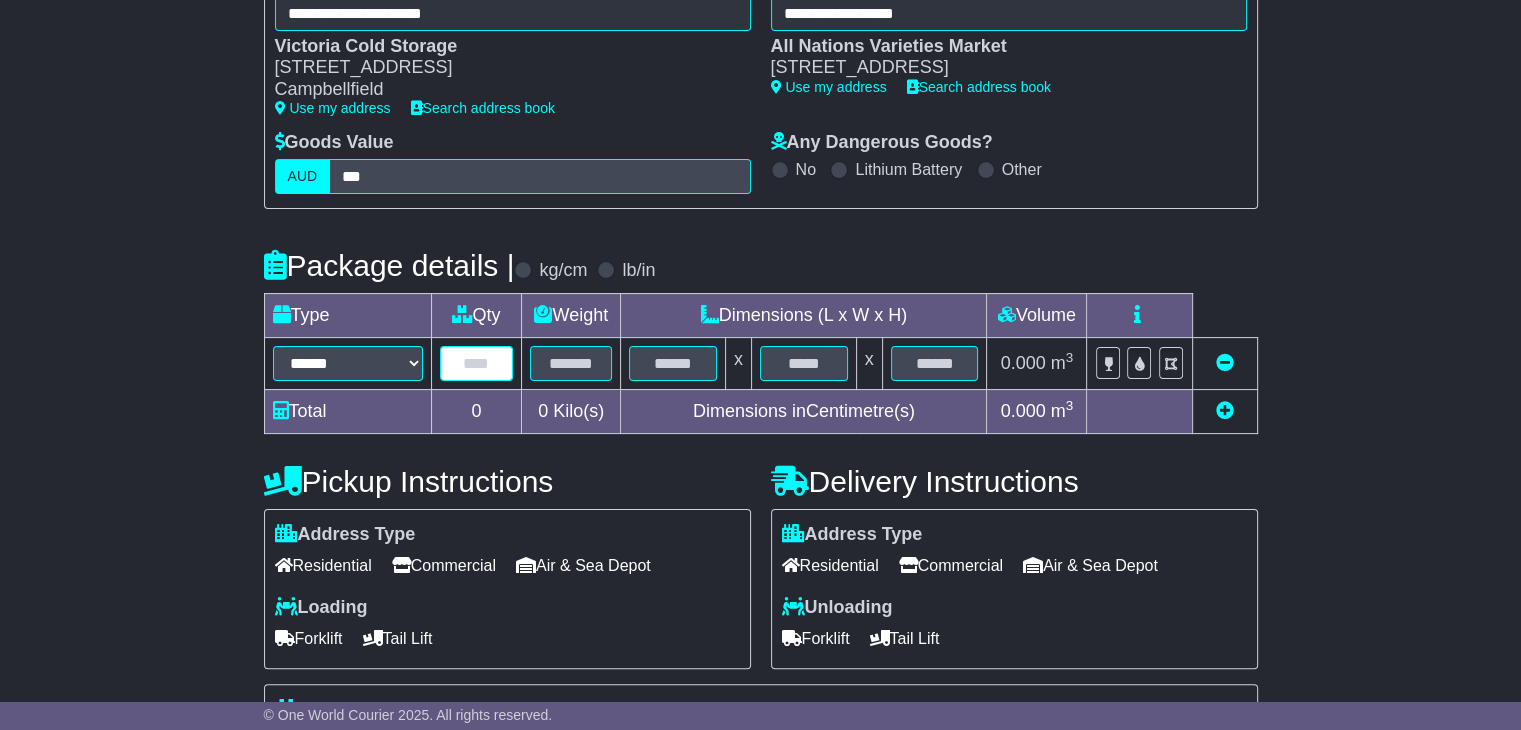 click at bounding box center [477, 363] 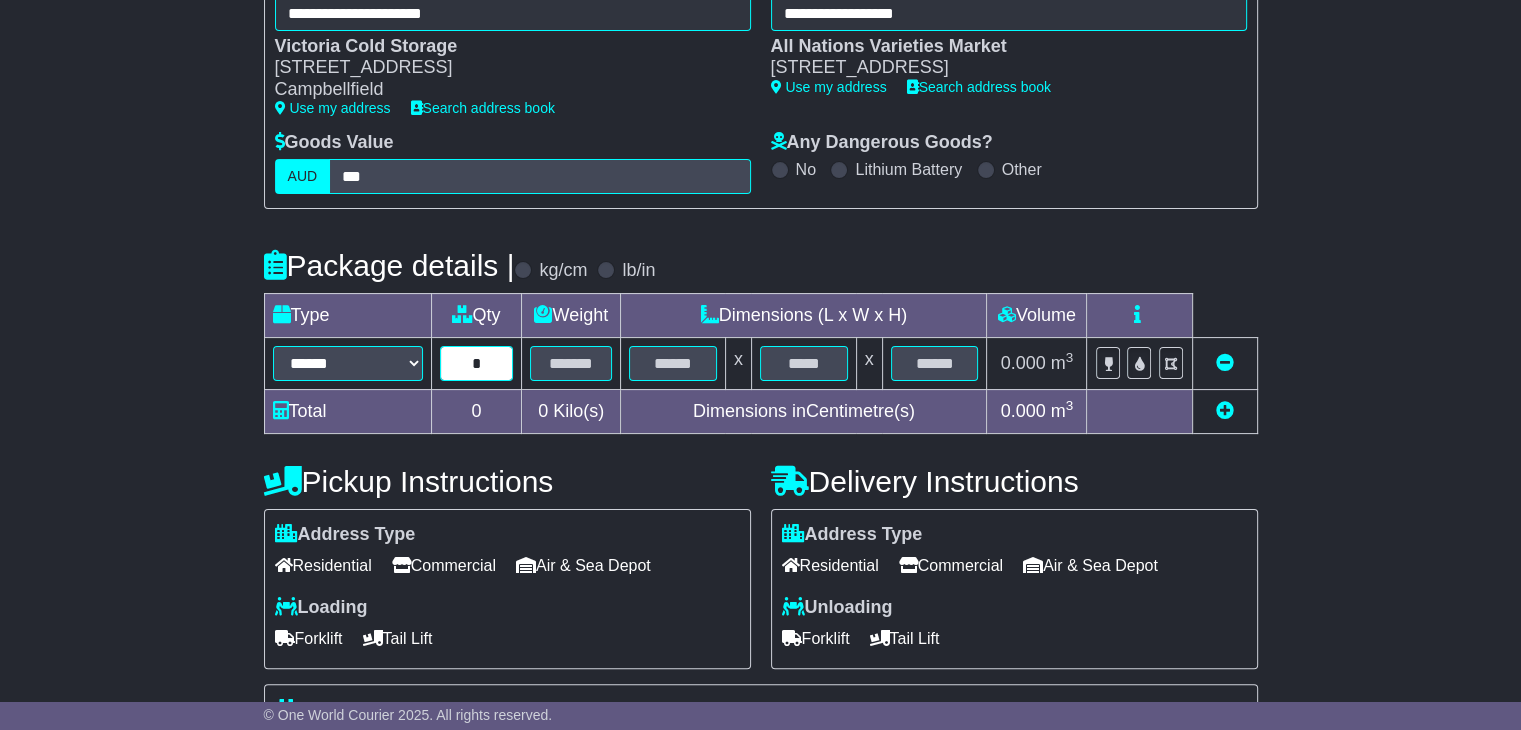 type on "*" 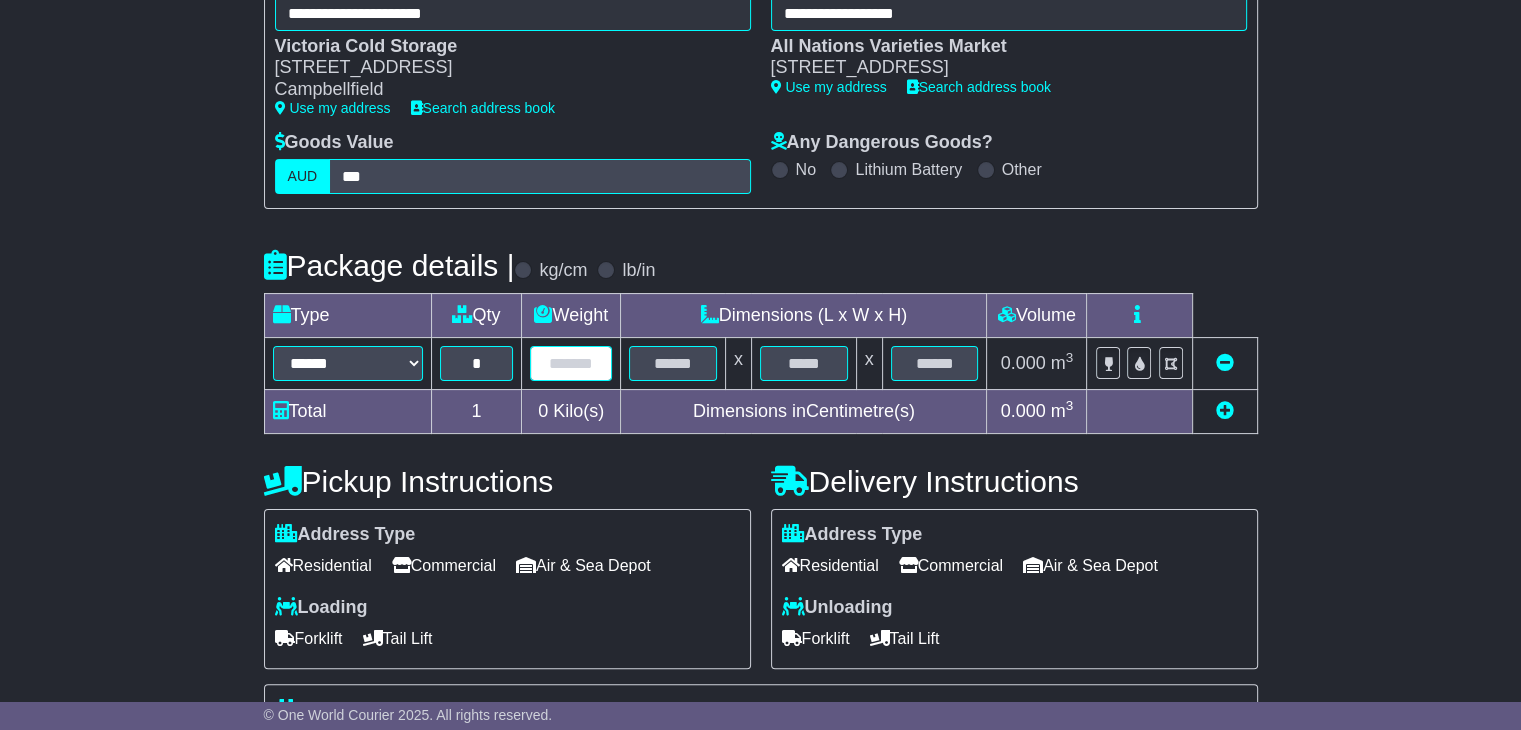 click at bounding box center (571, 363) 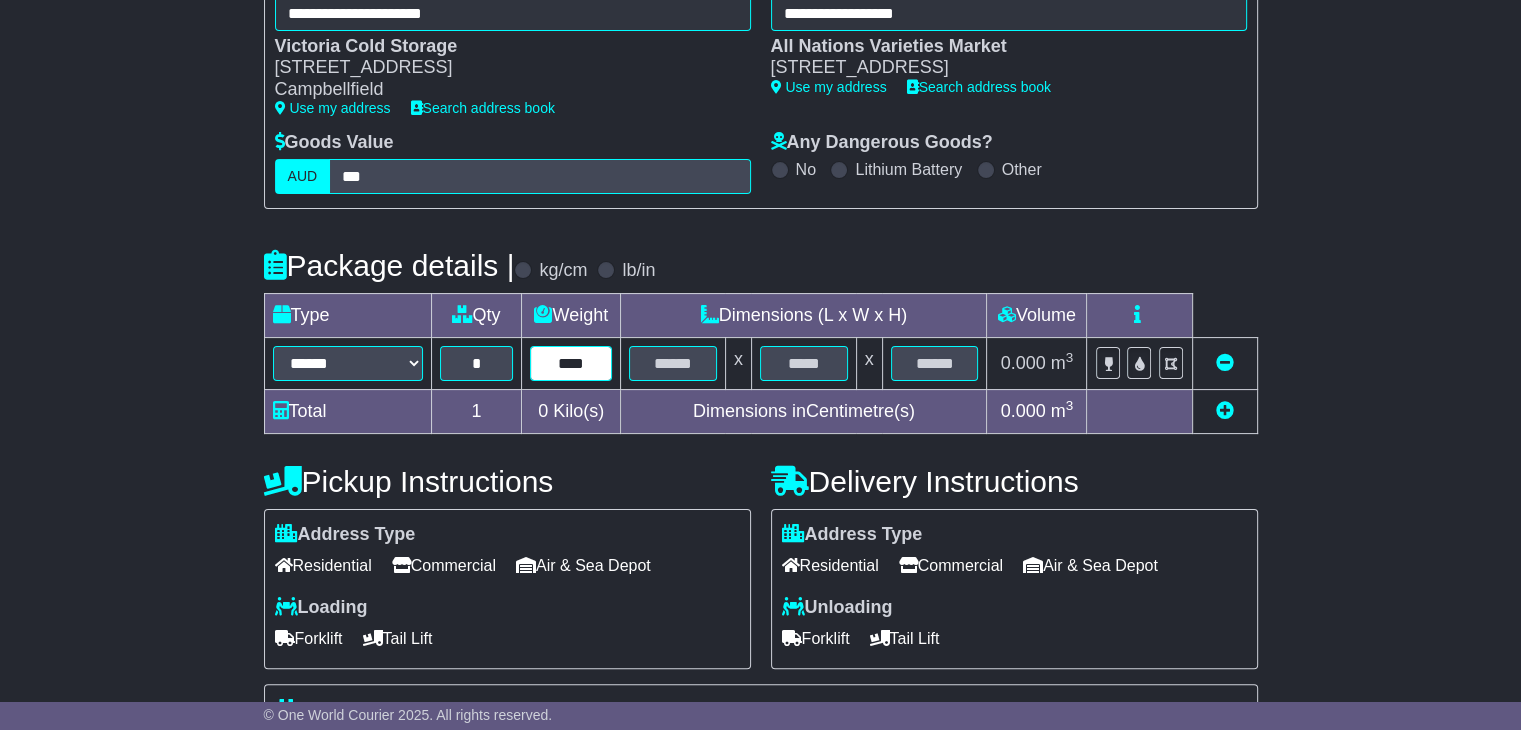 type on "****" 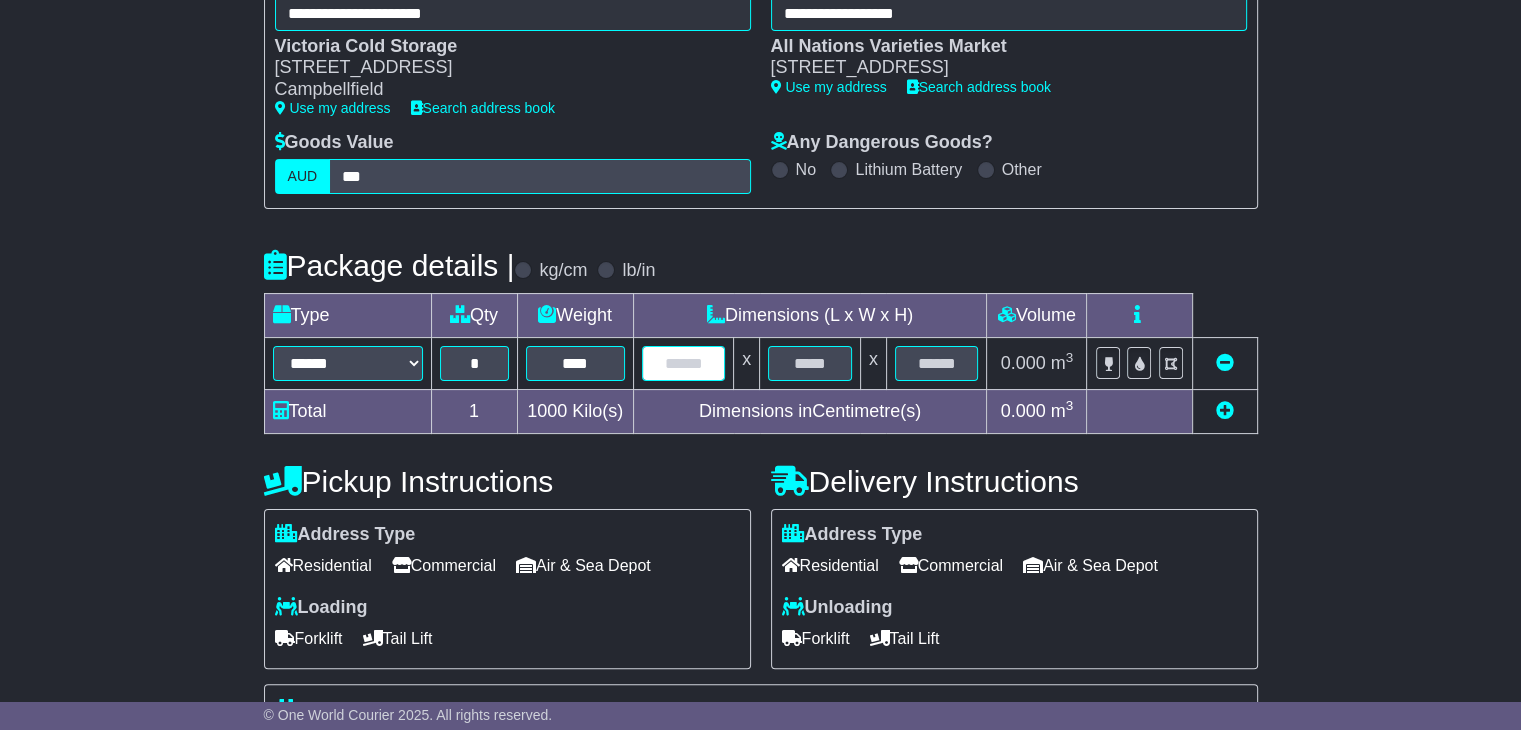 click at bounding box center (684, 363) 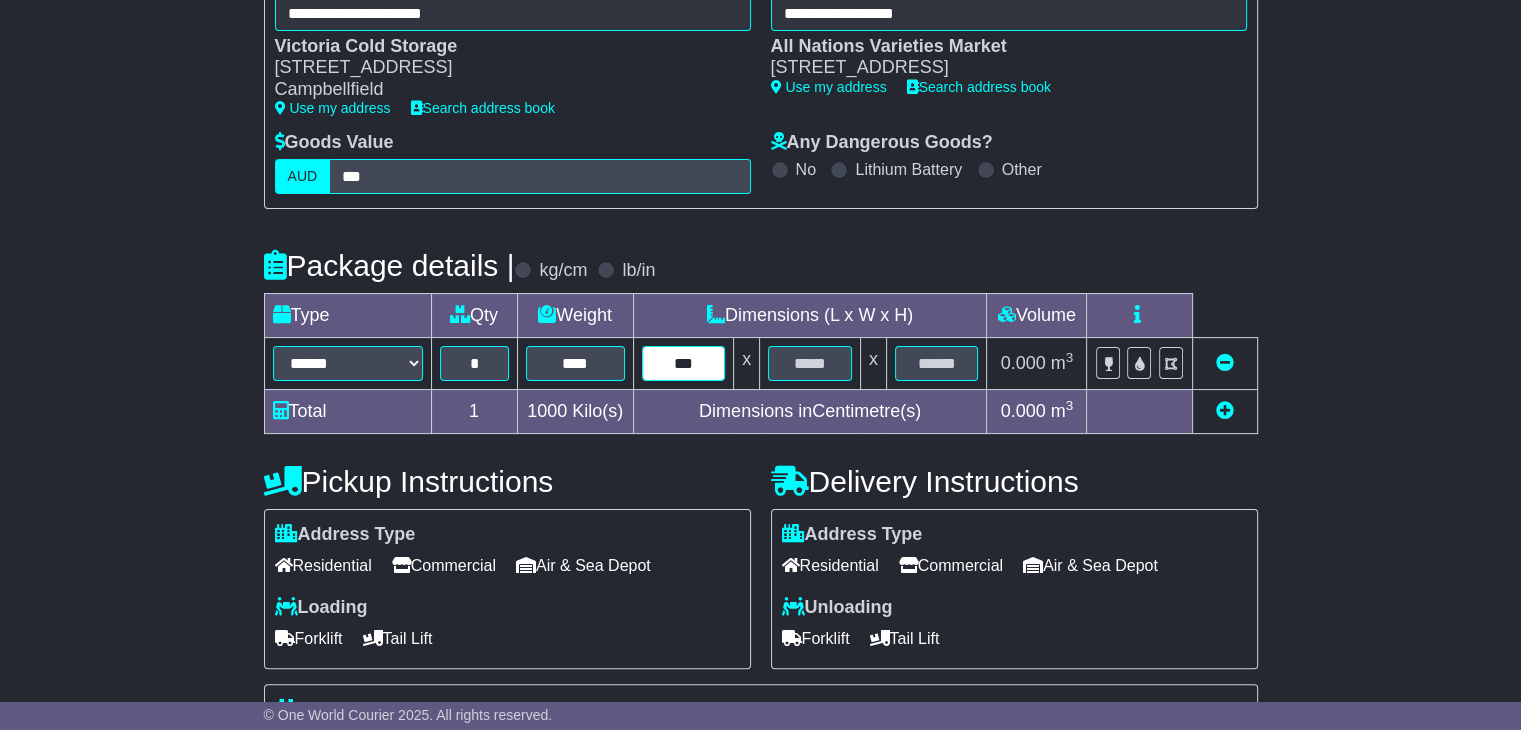 type on "***" 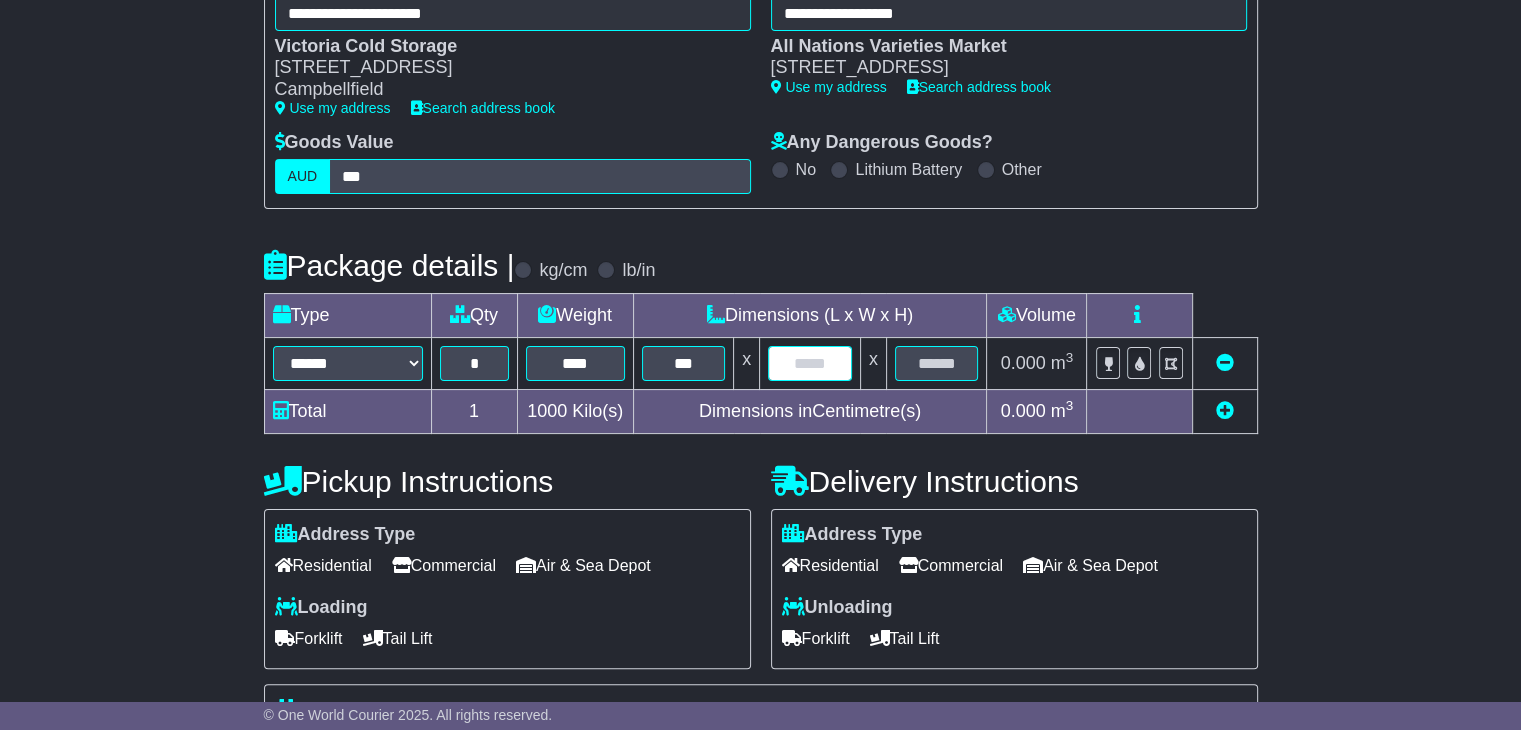drag, startPoint x: 805, startPoint y: 363, endPoint x: 794, endPoint y: 369, distance: 12.529964 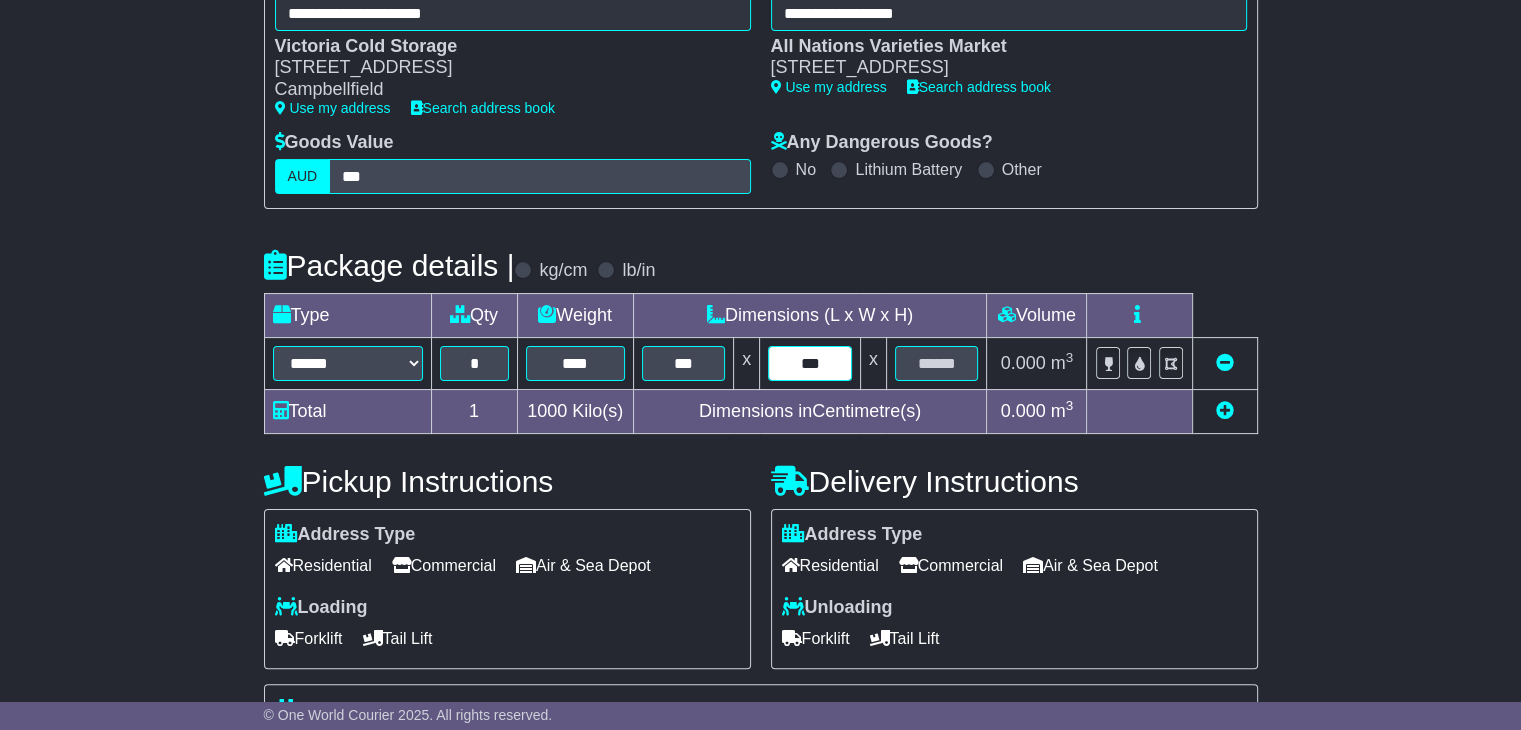 type on "***" 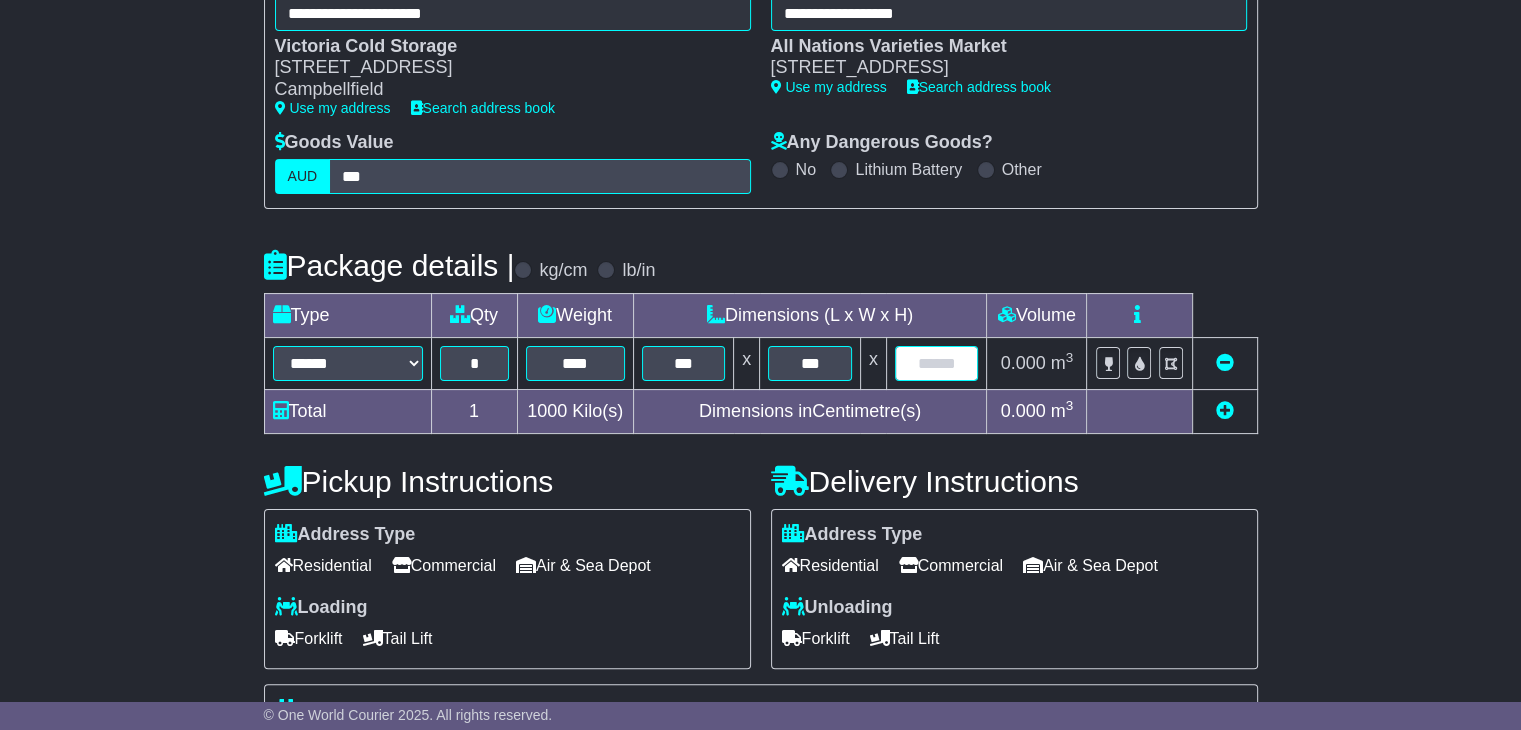 click at bounding box center [937, 363] 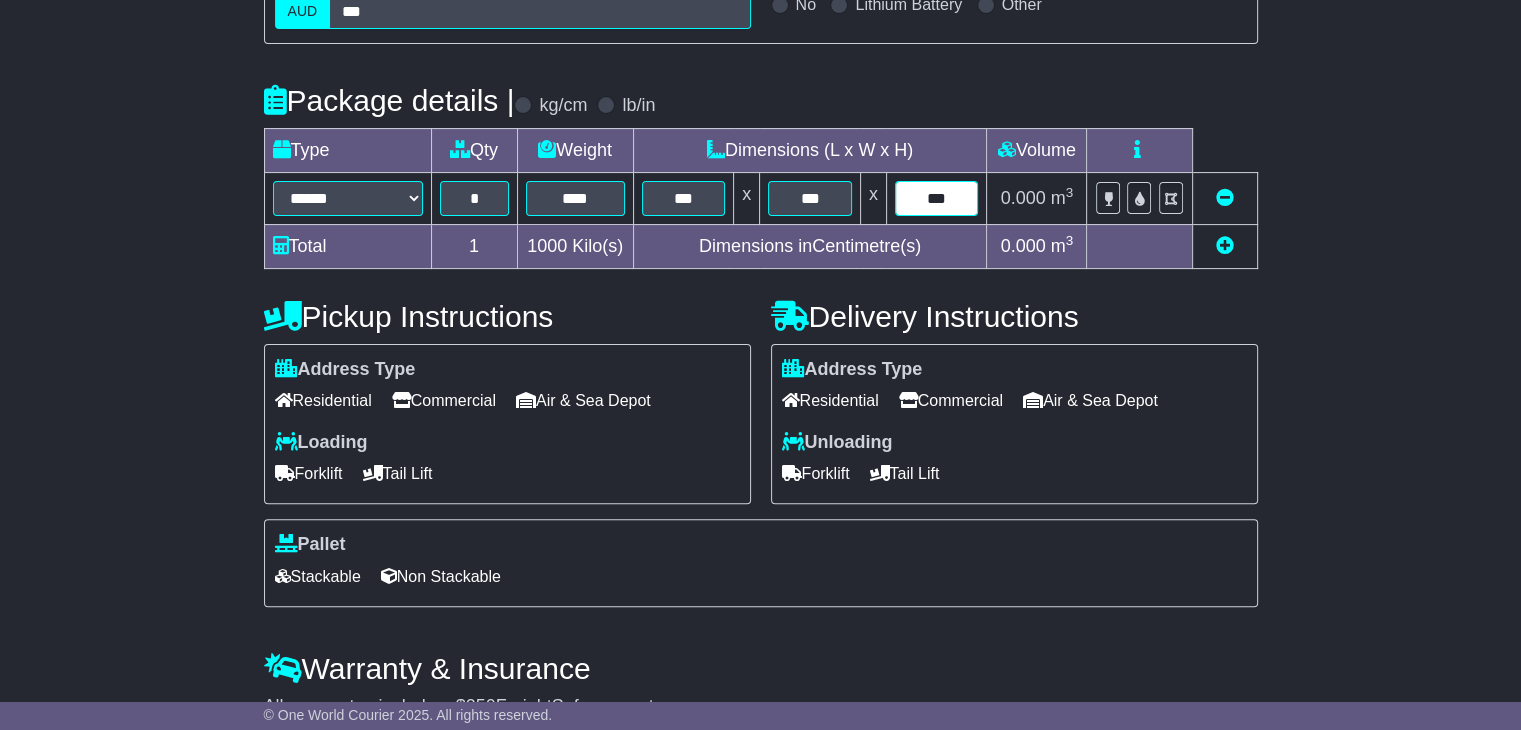 scroll, scrollTop: 500, scrollLeft: 0, axis: vertical 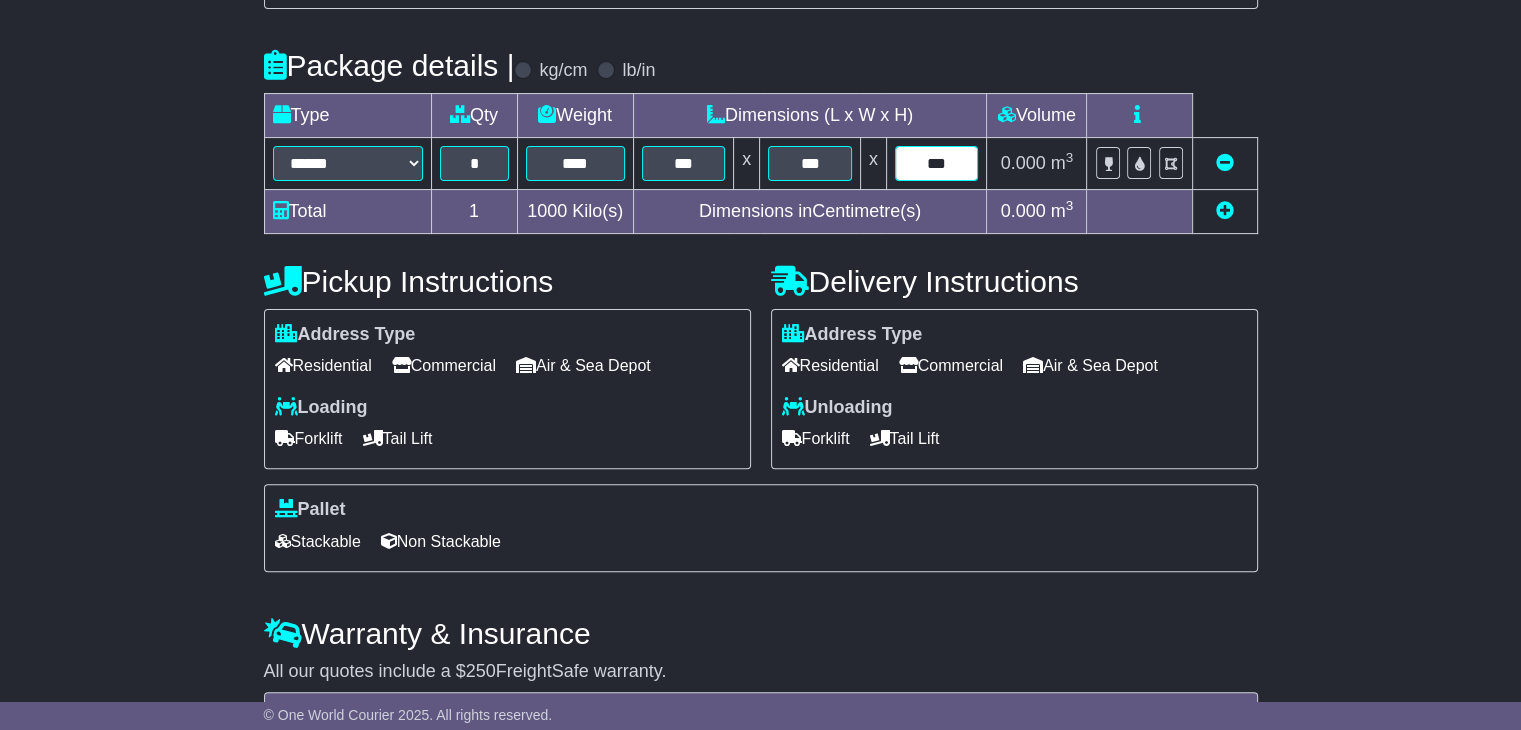 type on "***" 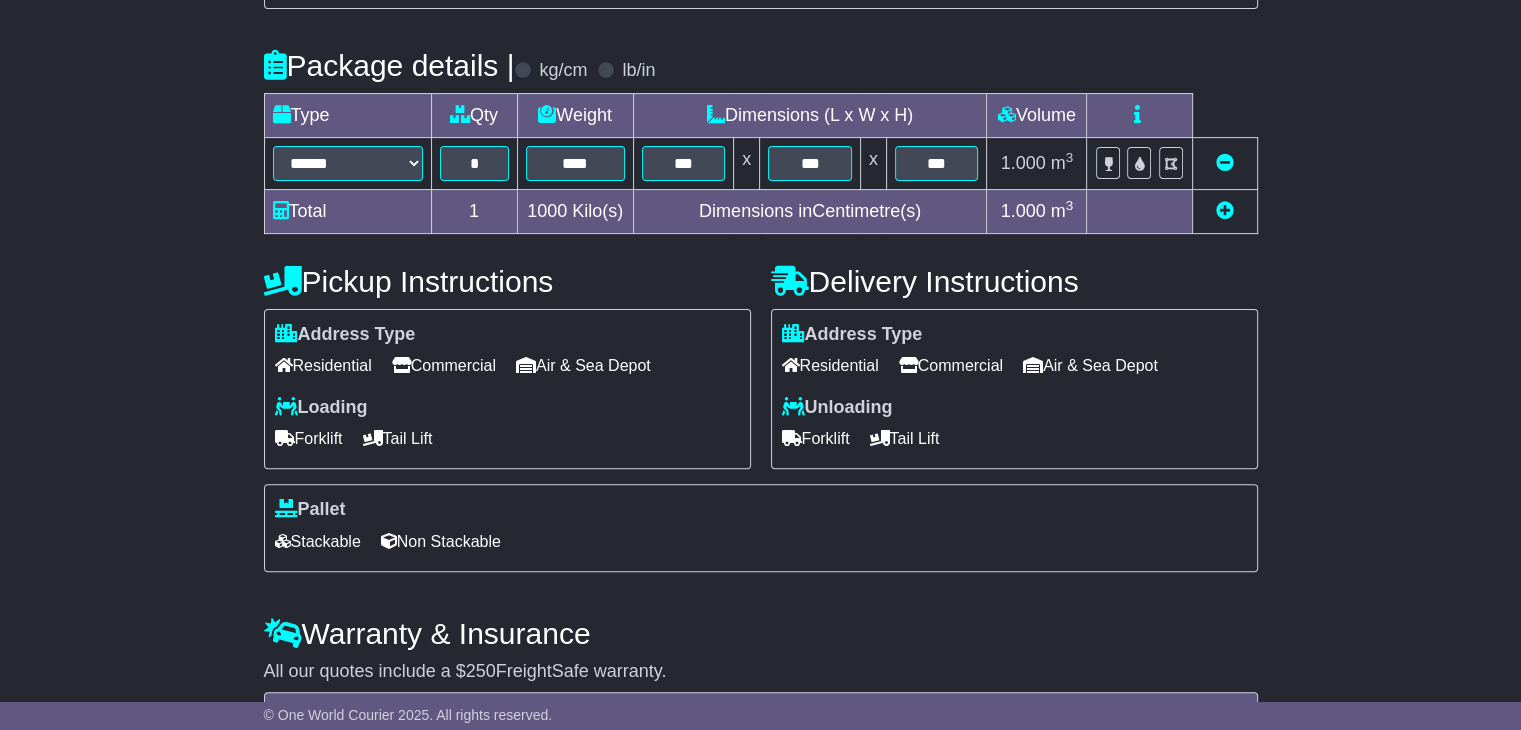 click on "Forklift" at bounding box center [309, 438] 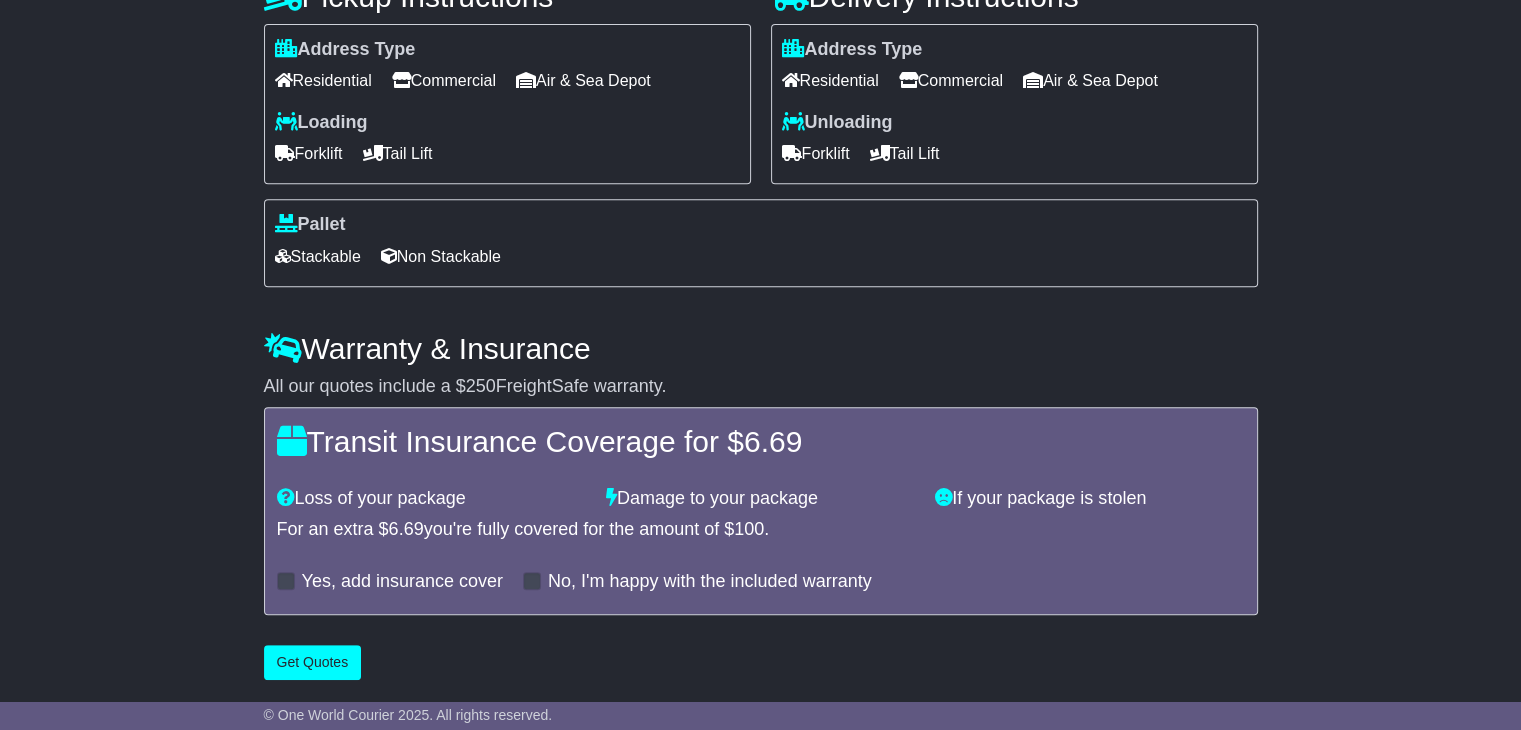 scroll, scrollTop: 786, scrollLeft: 0, axis: vertical 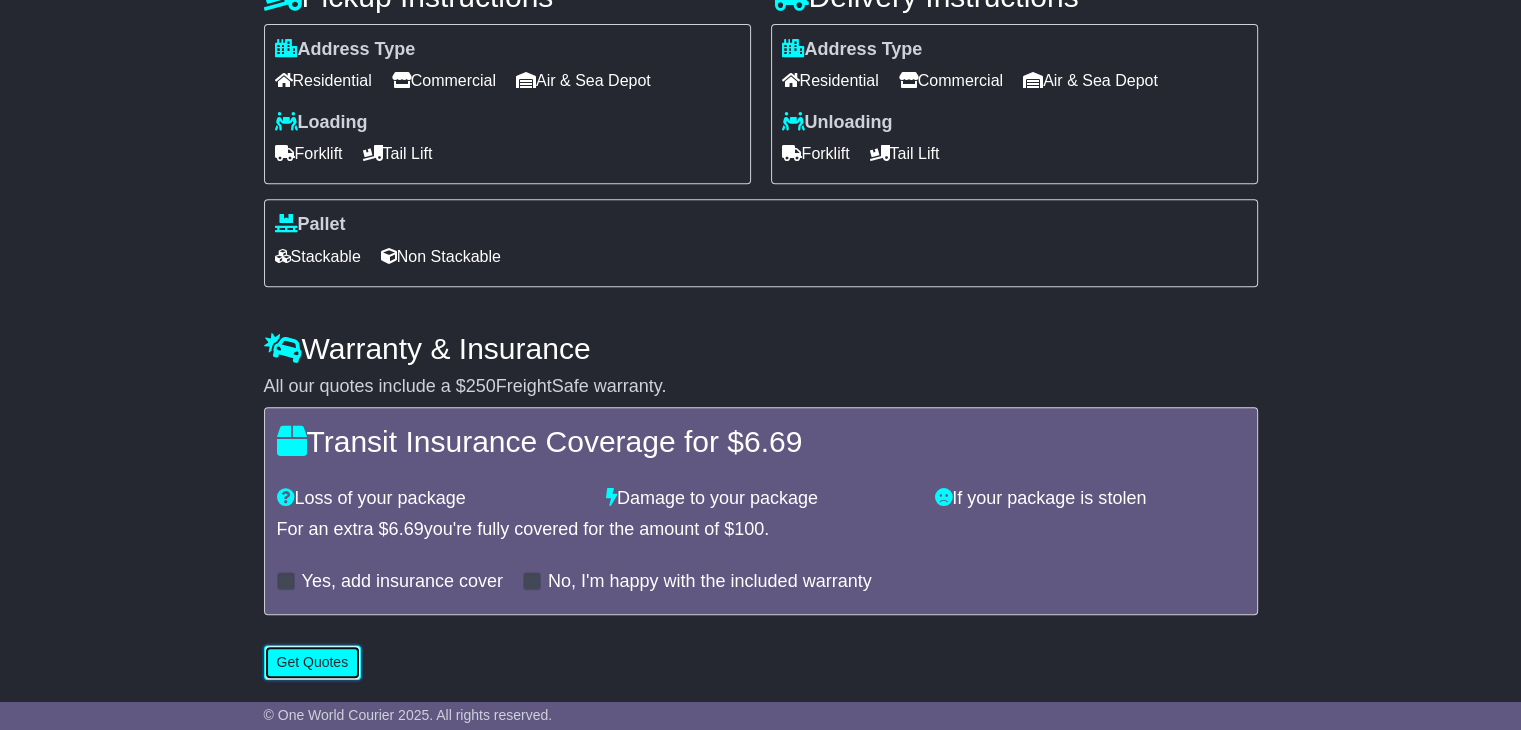 click on "Get Quotes" at bounding box center (313, 662) 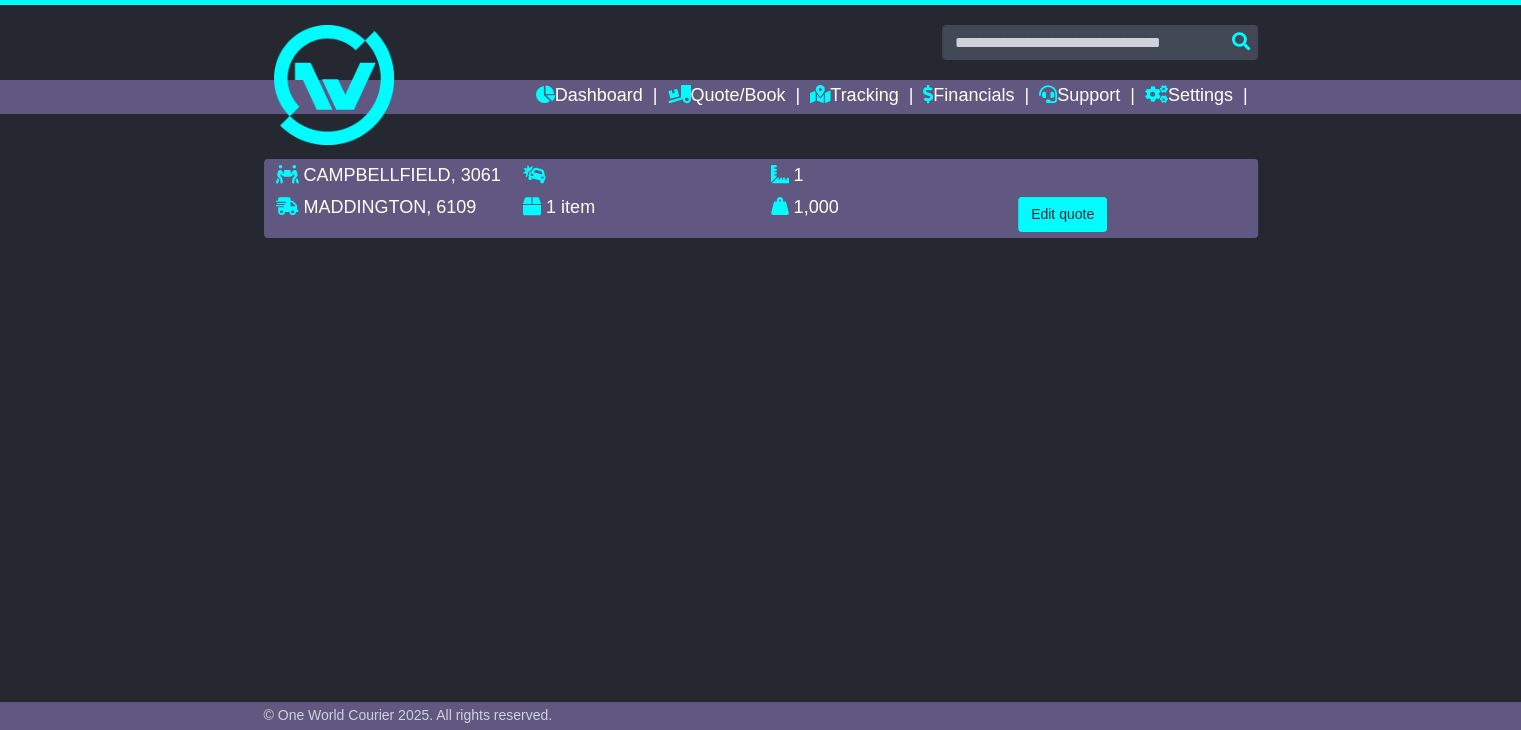 scroll, scrollTop: 0, scrollLeft: 0, axis: both 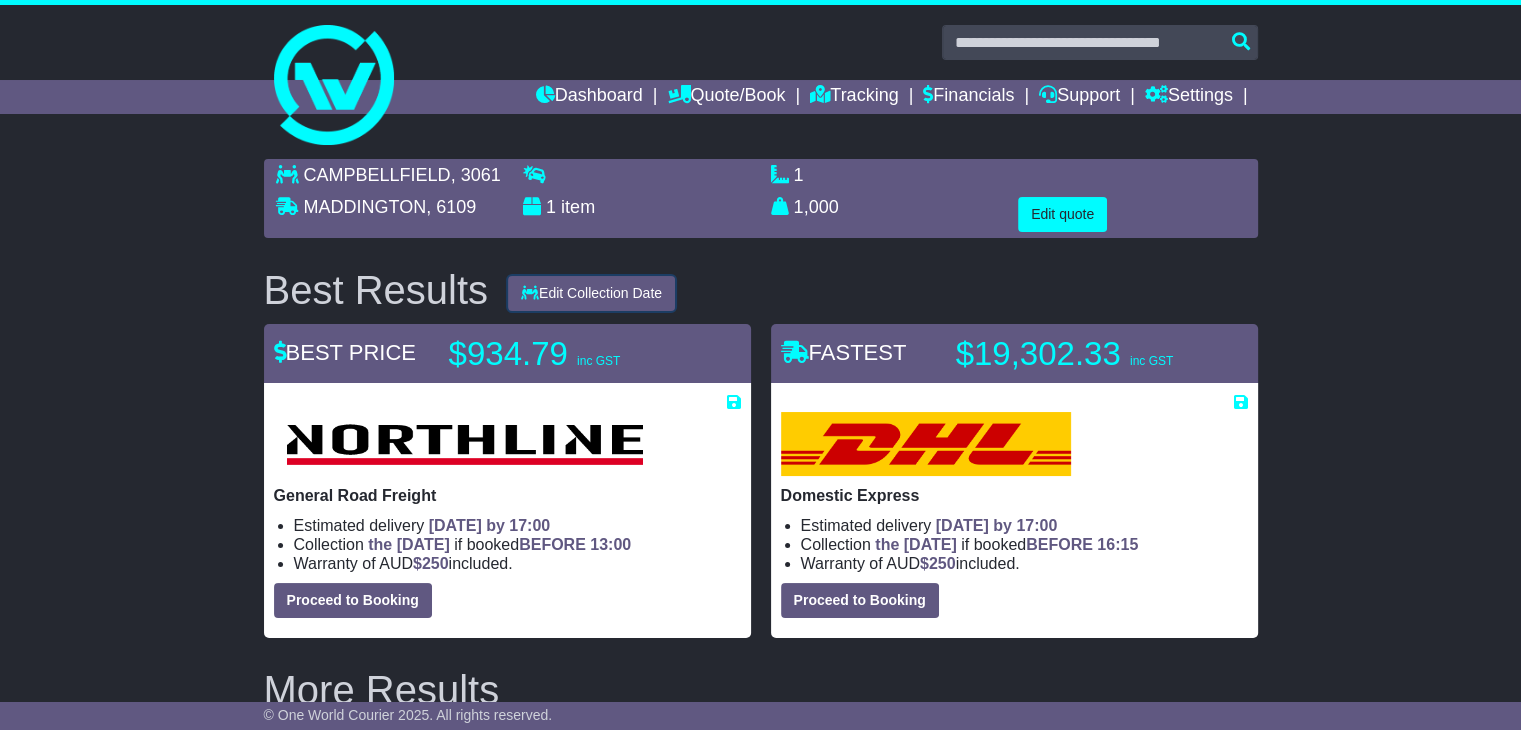 click on "Edit Collection Date" at bounding box center [591, 293] 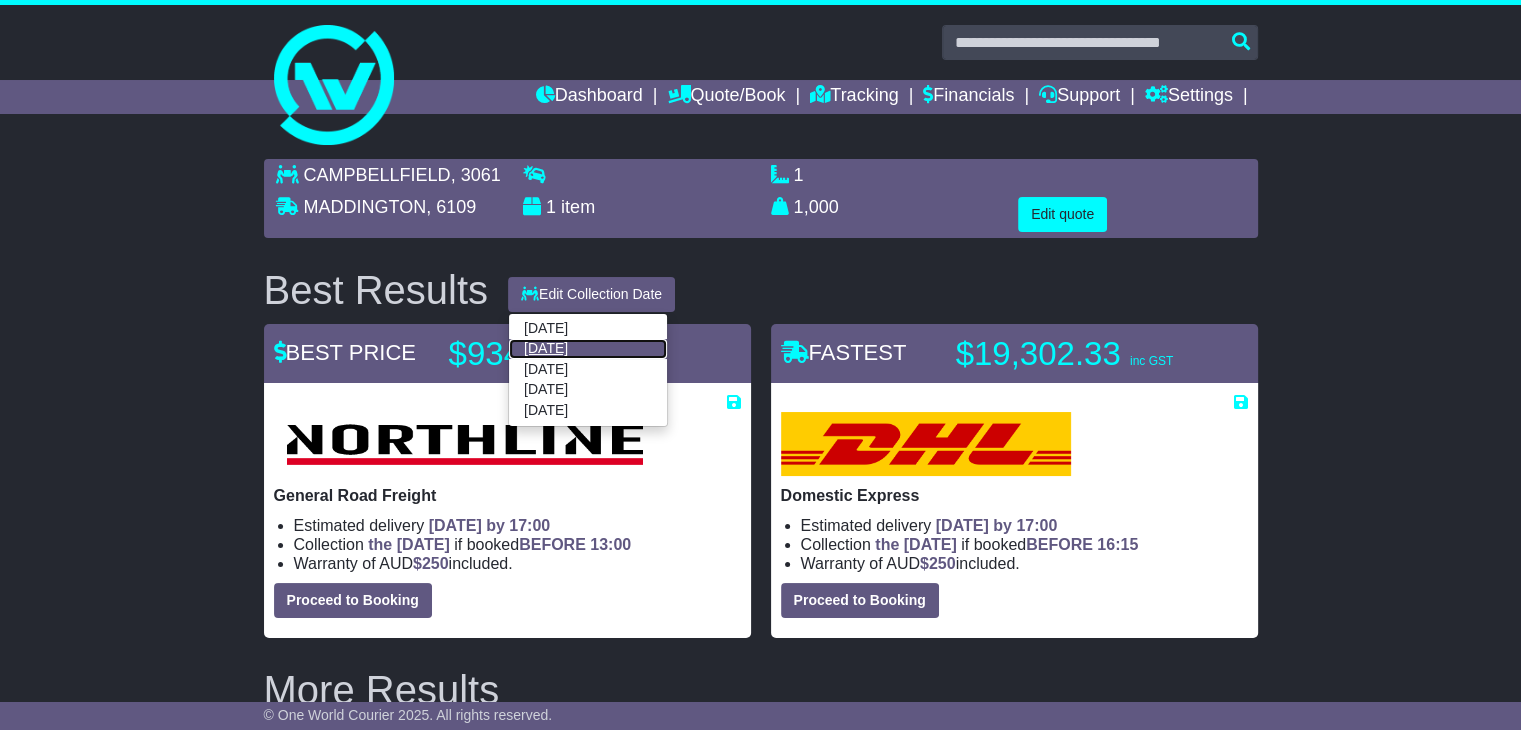 click on "14 Jul 2025" at bounding box center [588, 349] 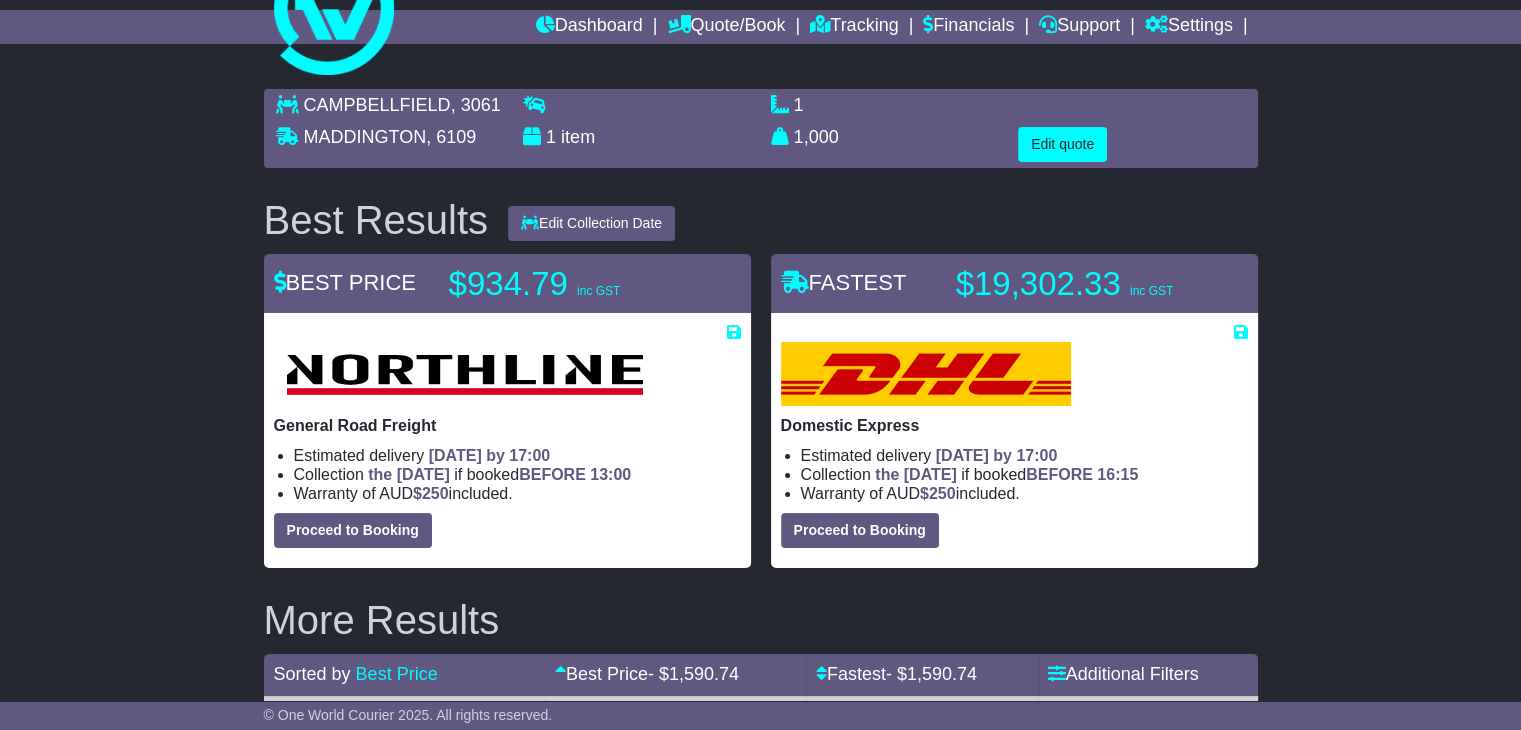 scroll, scrollTop: 100, scrollLeft: 0, axis: vertical 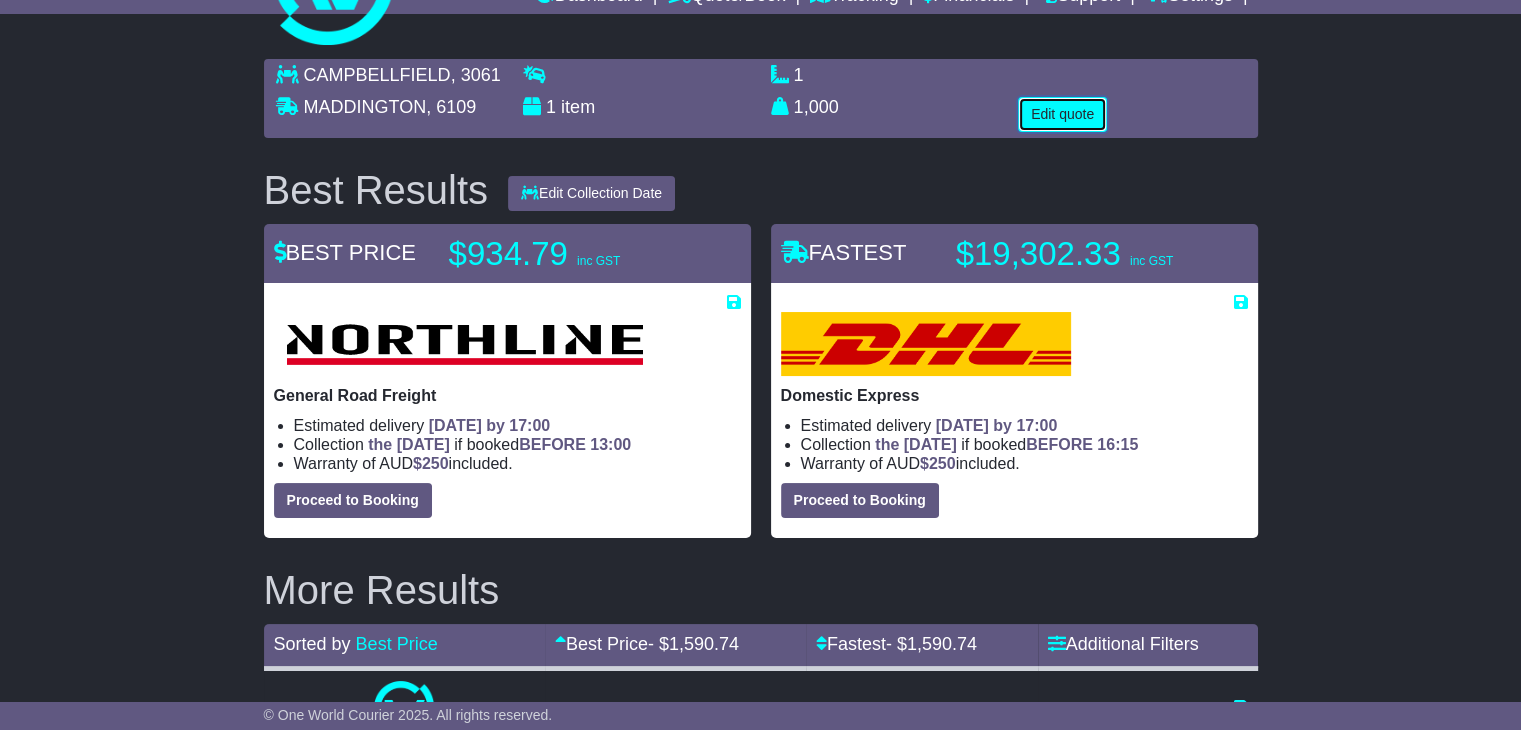 click on "Edit quote" at bounding box center [1062, 114] 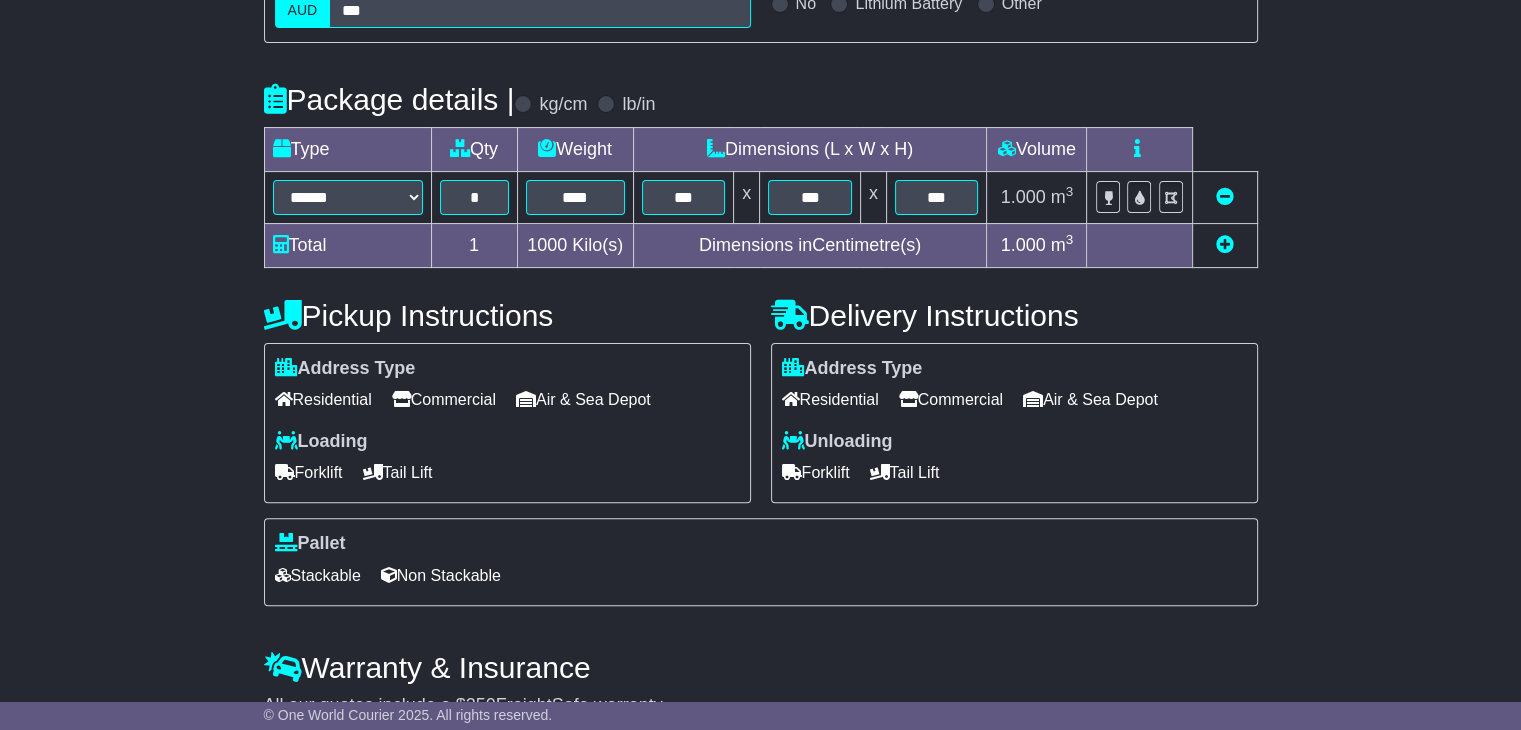 scroll, scrollTop: 500, scrollLeft: 0, axis: vertical 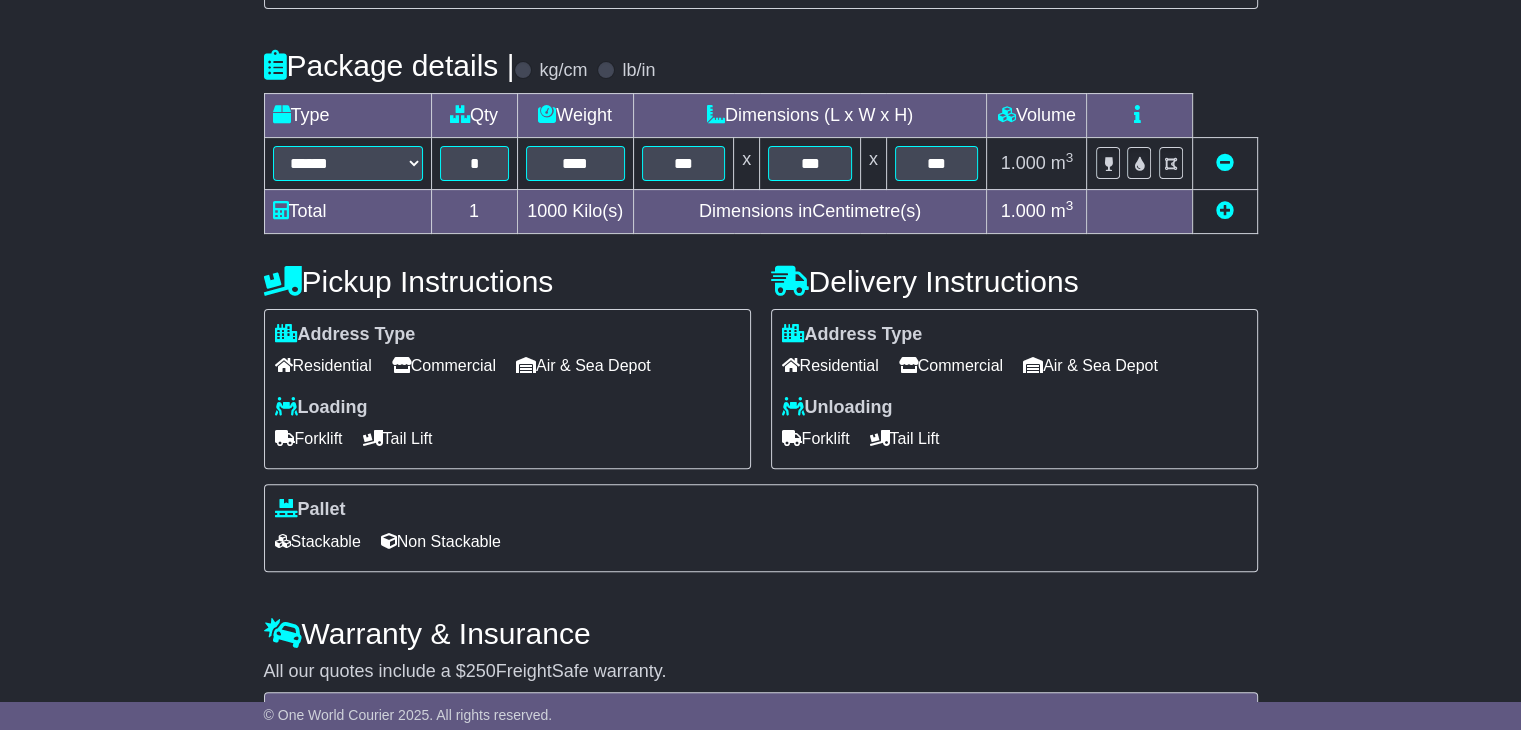 click on "Stackable" at bounding box center (318, 541) 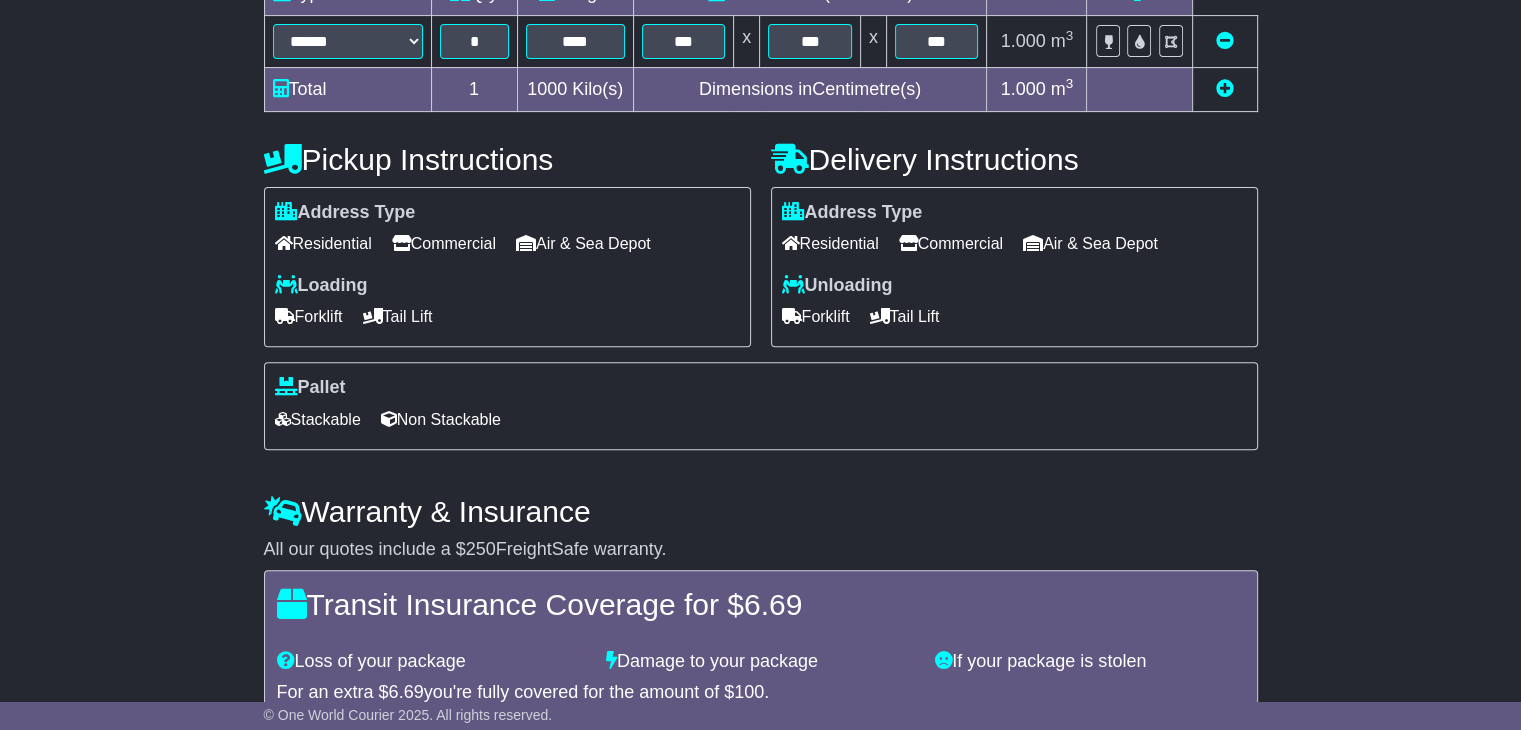 scroll, scrollTop: 788, scrollLeft: 0, axis: vertical 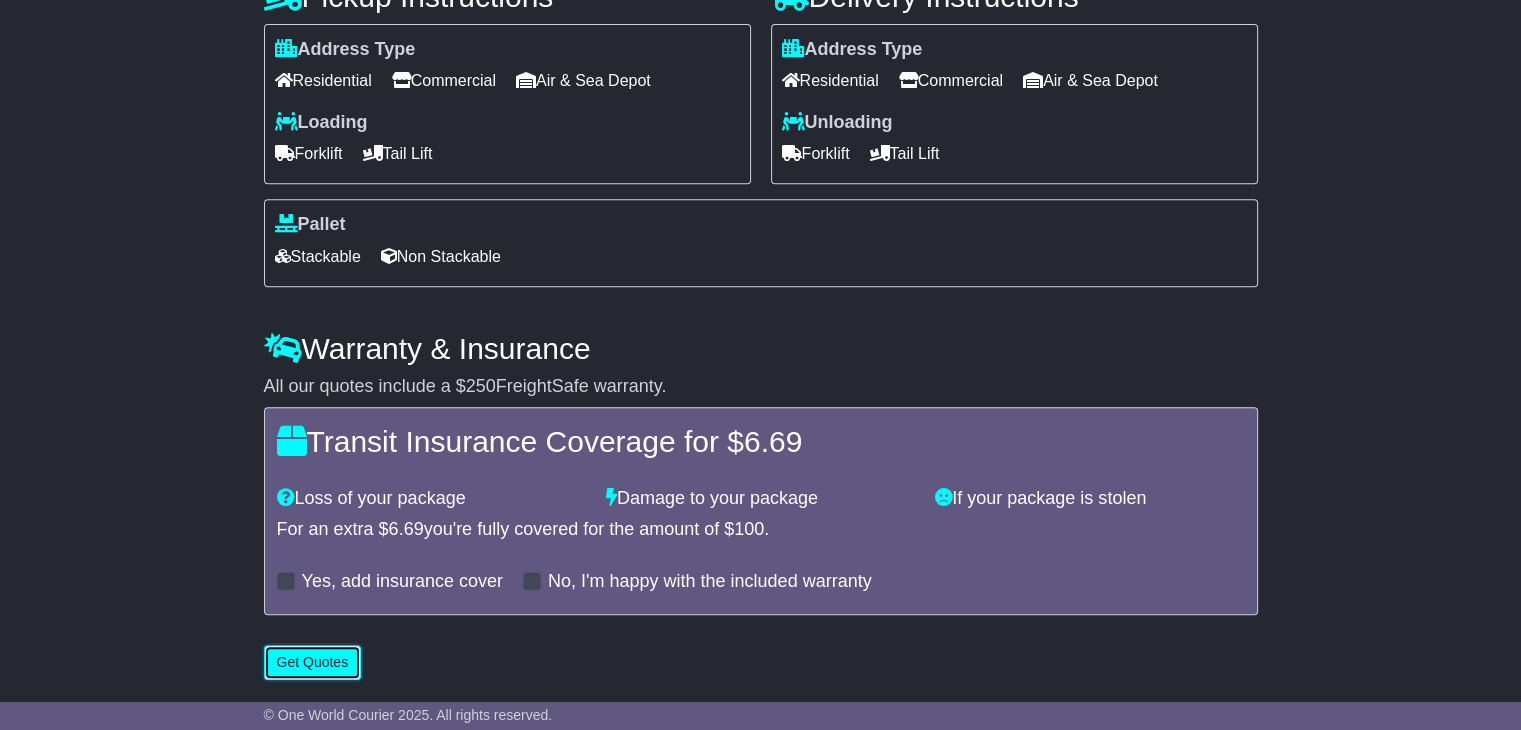 click on "Get Quotes" at bounding box center [313, 662] 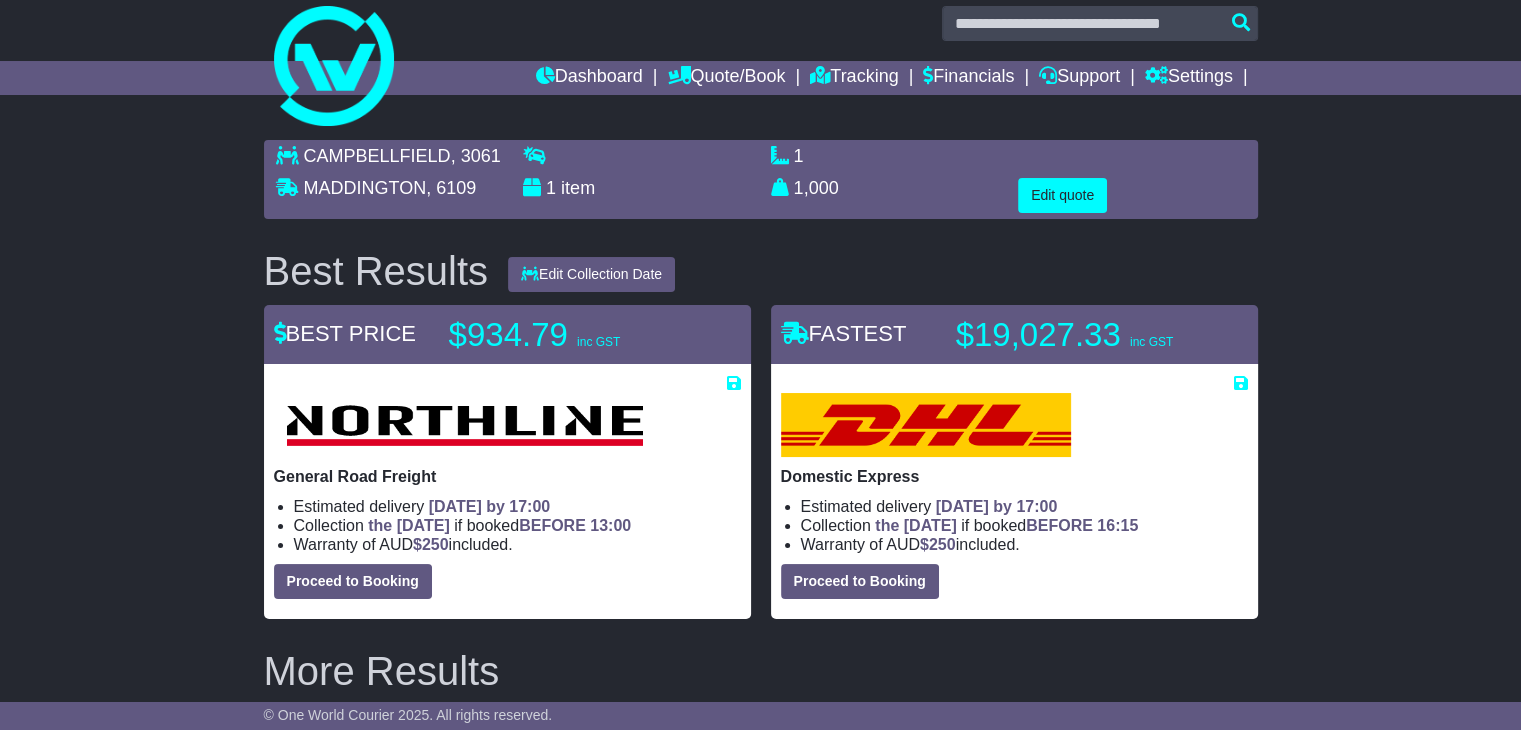 scroll, scrollTop: 0, scrollLeft: 0, axis: both 